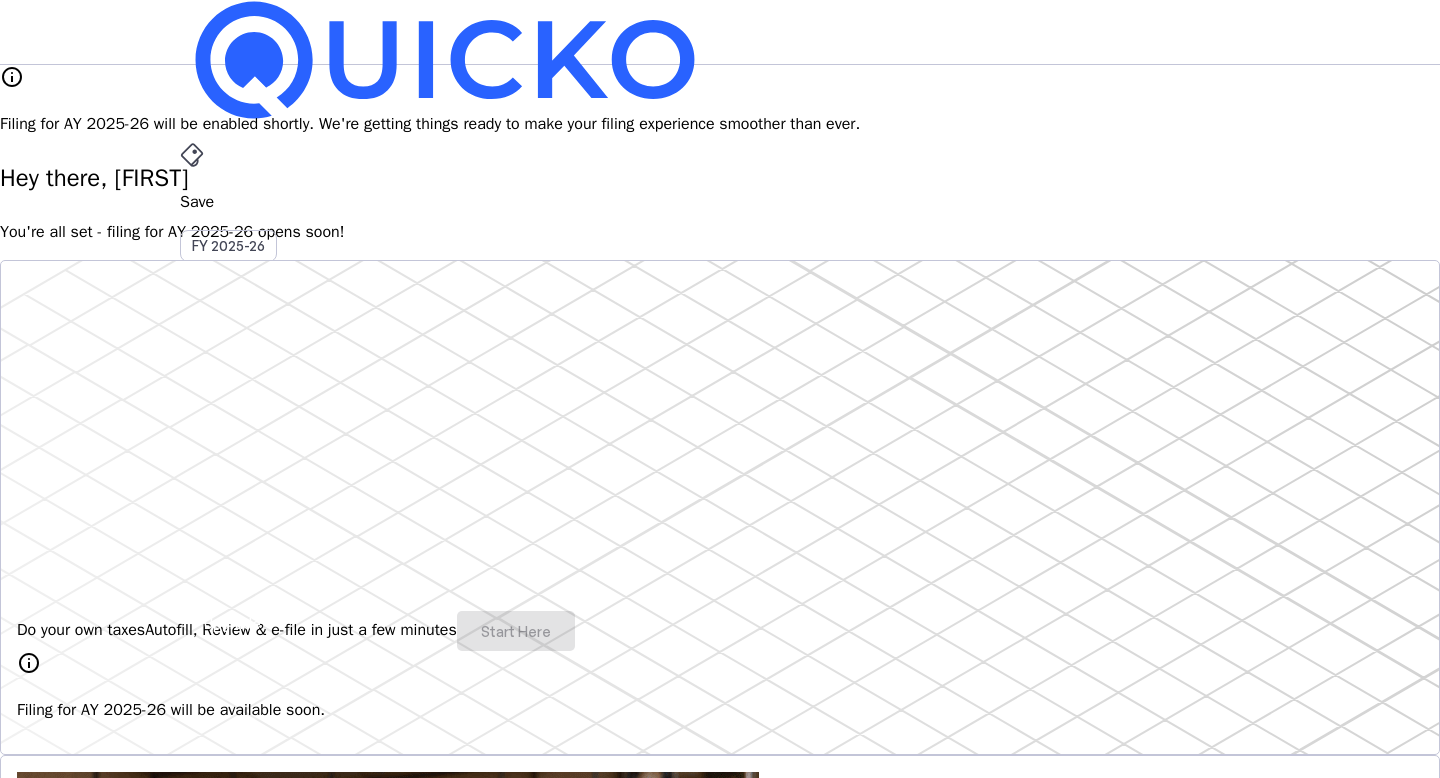 scroll, scrollTop: 0, scrollLeft: 0, axis: both 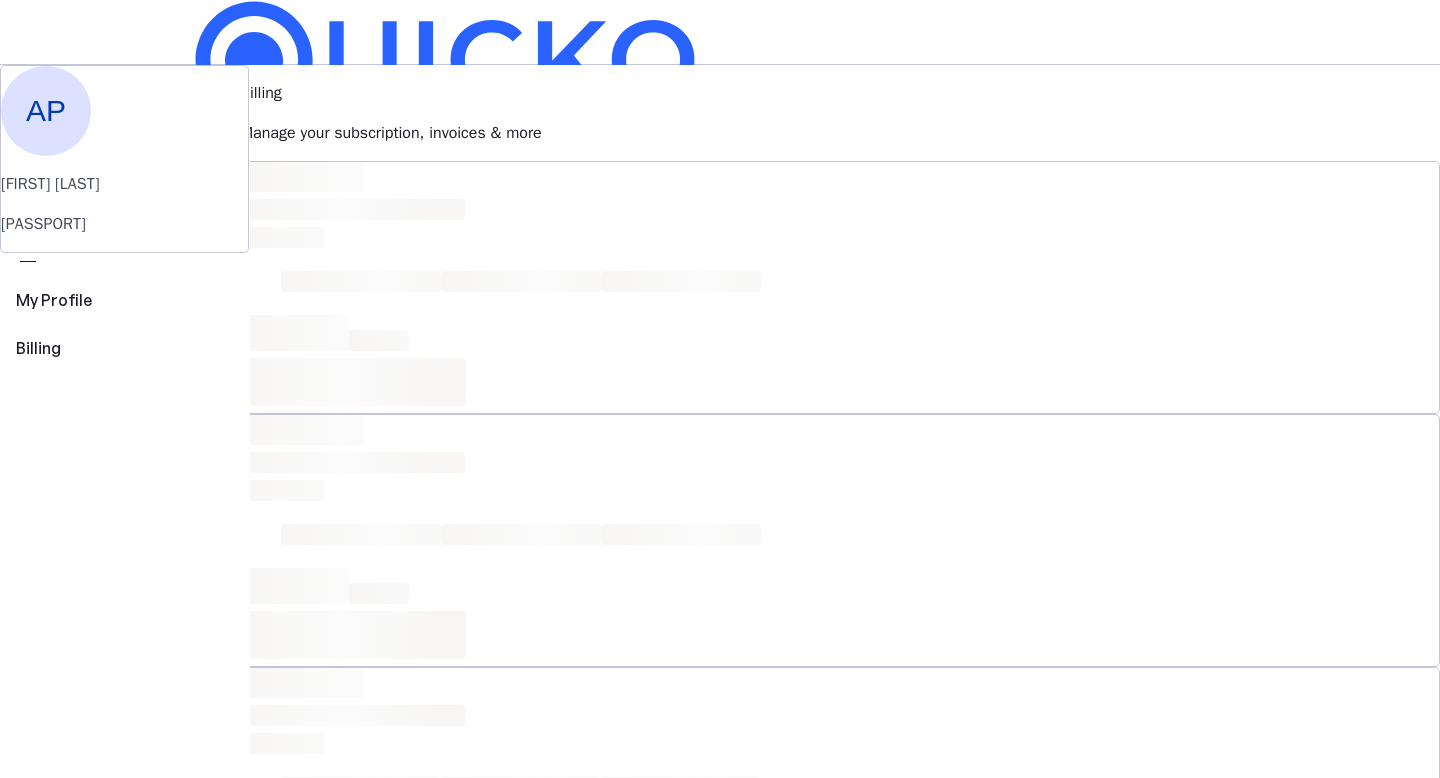 click on "Upgrade" at bounding box center [232, 623] 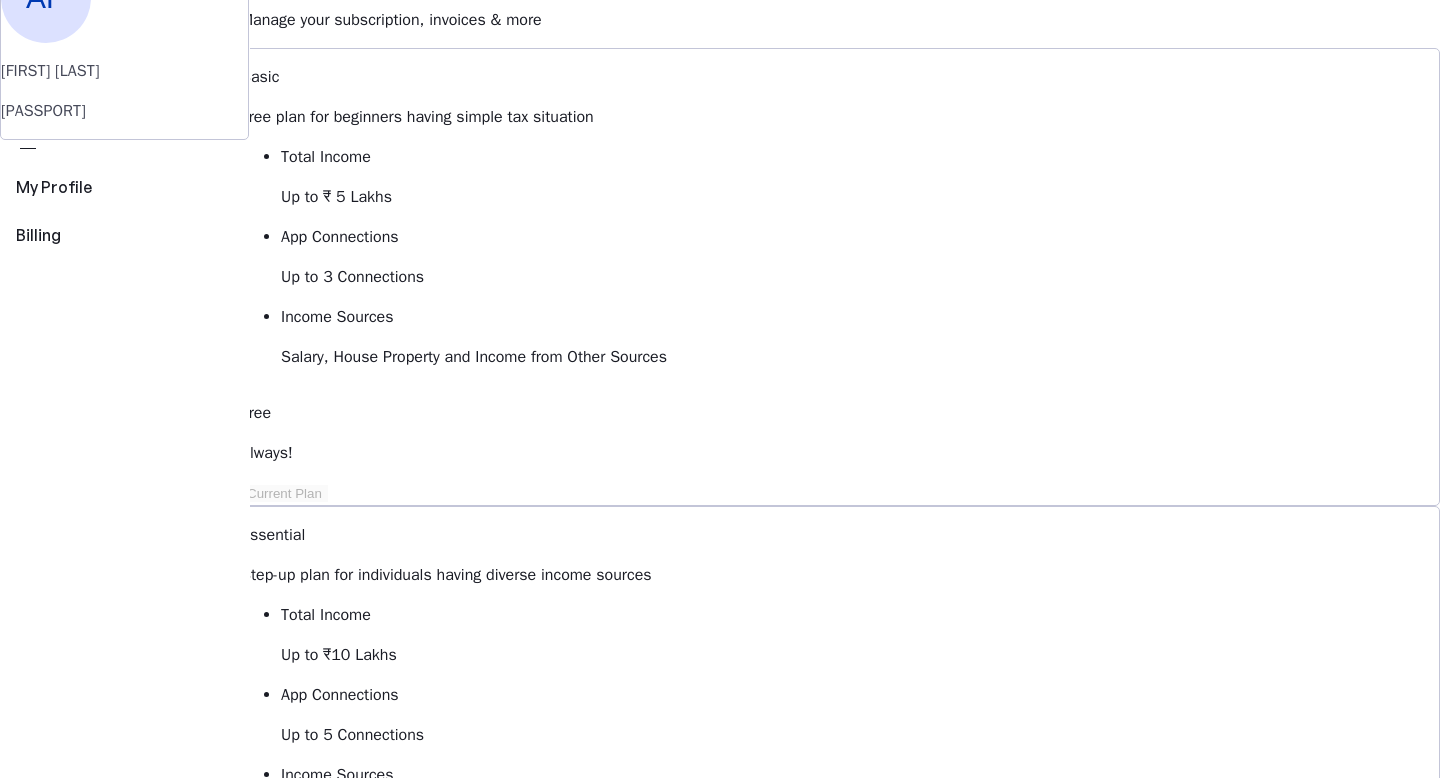 scroll, scrollTop: 126, scrollLeft: 0, axis: vertical 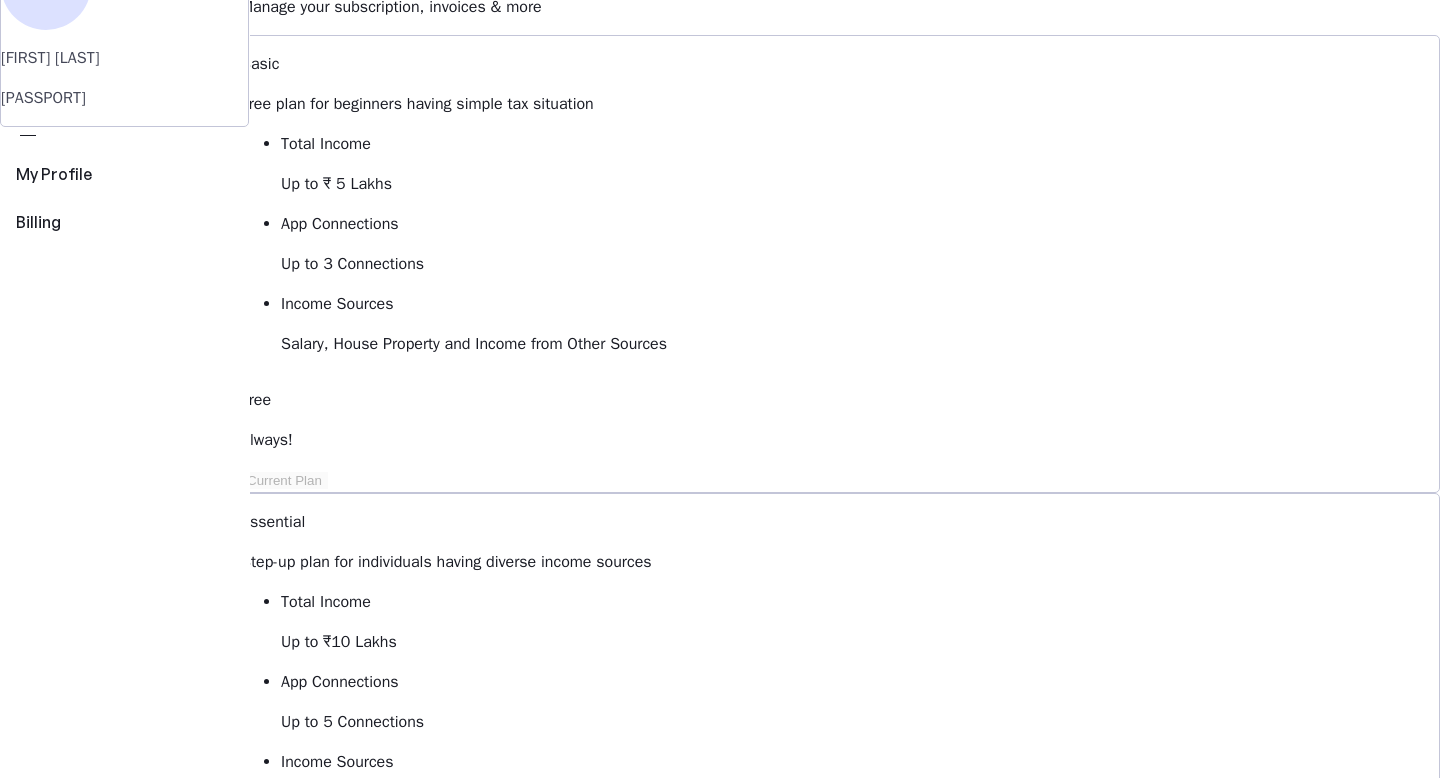 click on "View Comparison" at bounding box center [298, 1581] 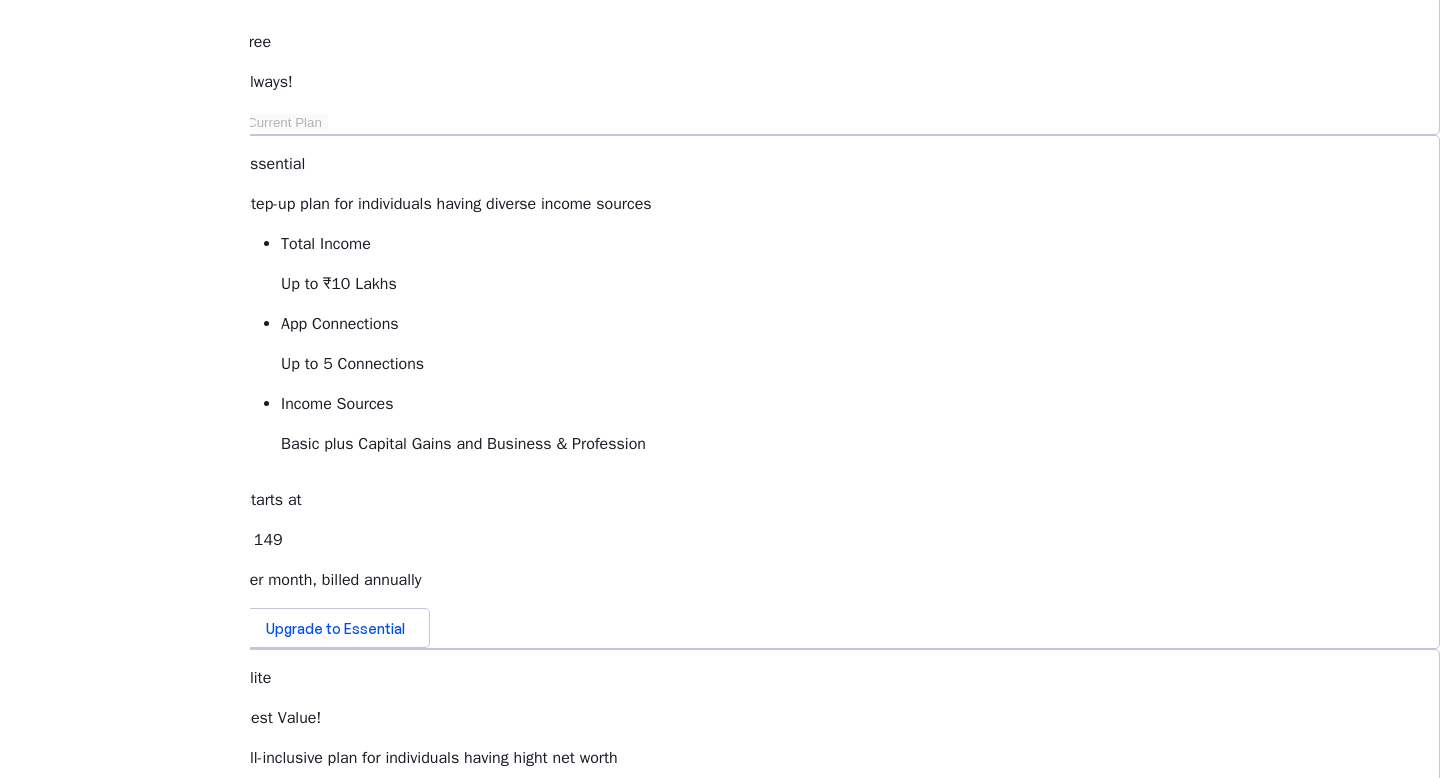 scroll, scrollTop: 0, scrollLeft: 0, axis: both 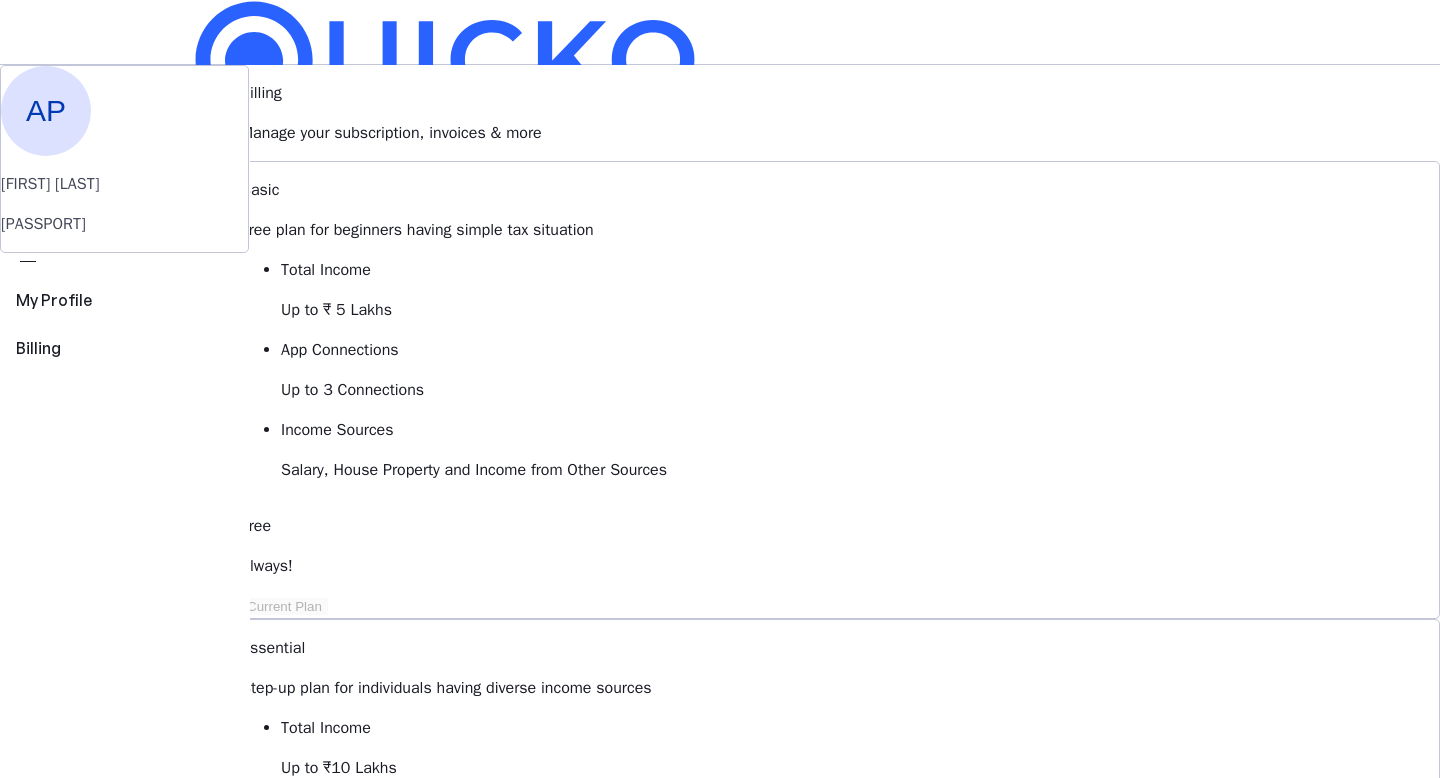 click on "File" at bounding box center [720, 408] 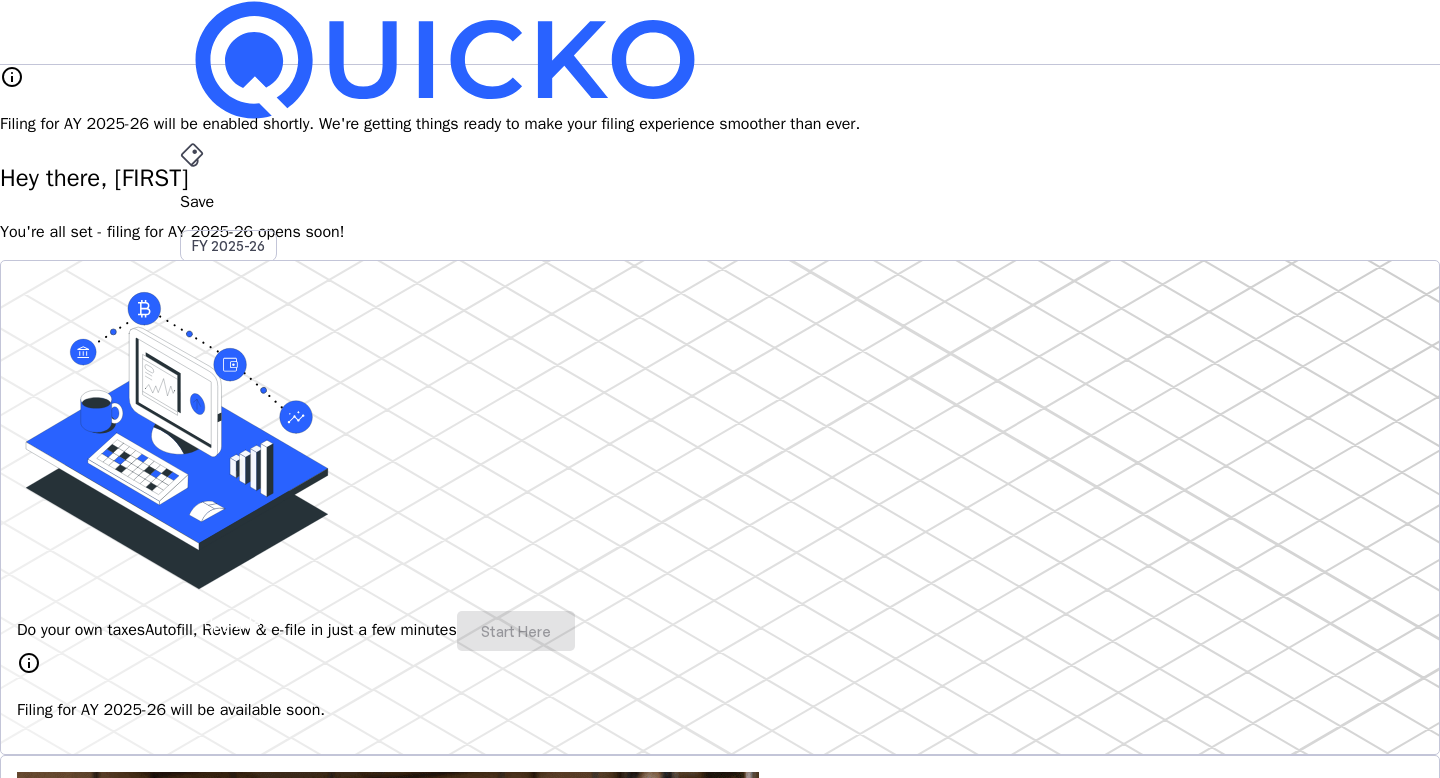 click on "Do your own taxes   Autofill, Review & e-file in just a few minutes   Start Here" at bounding box center [720, 631] 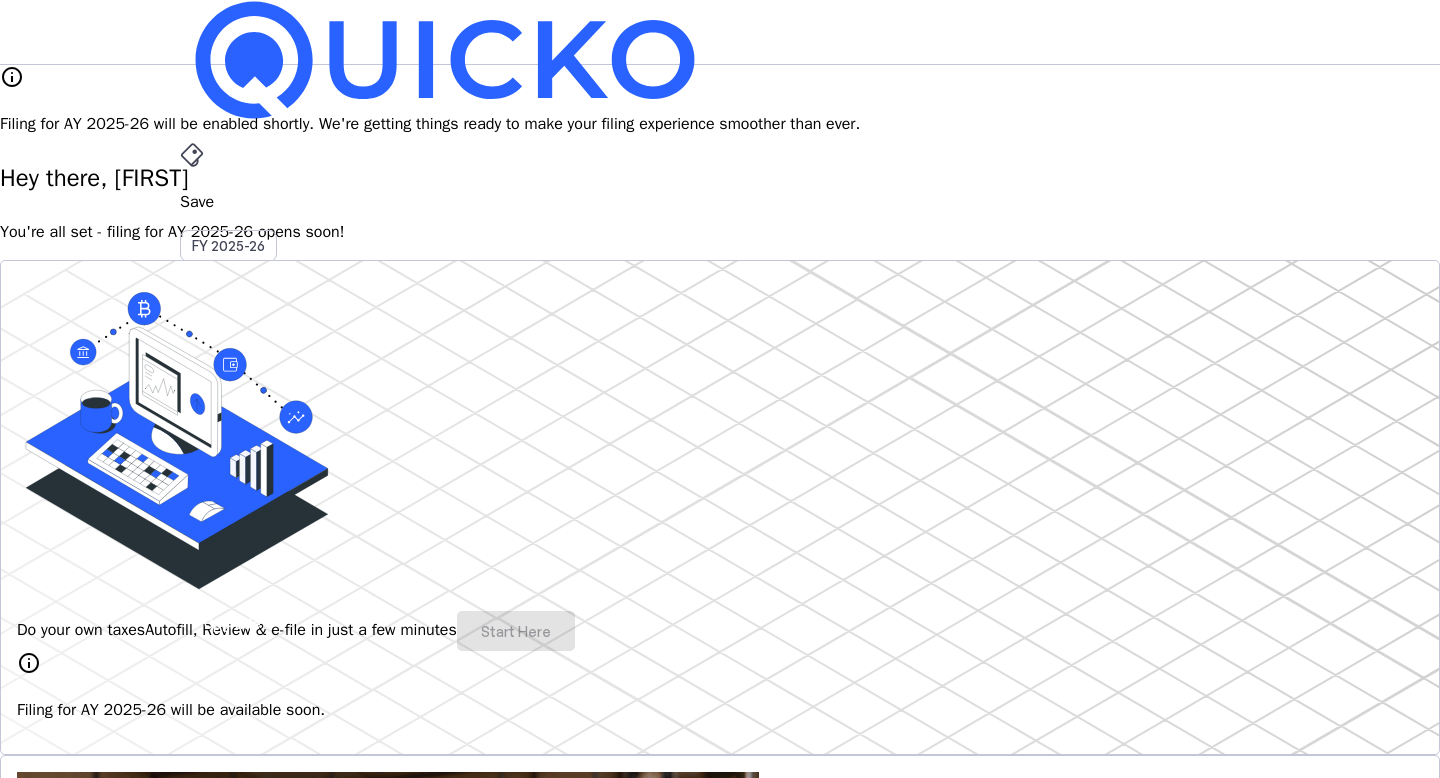 click on "AY 2025-26" at bounding box center (229, 452) 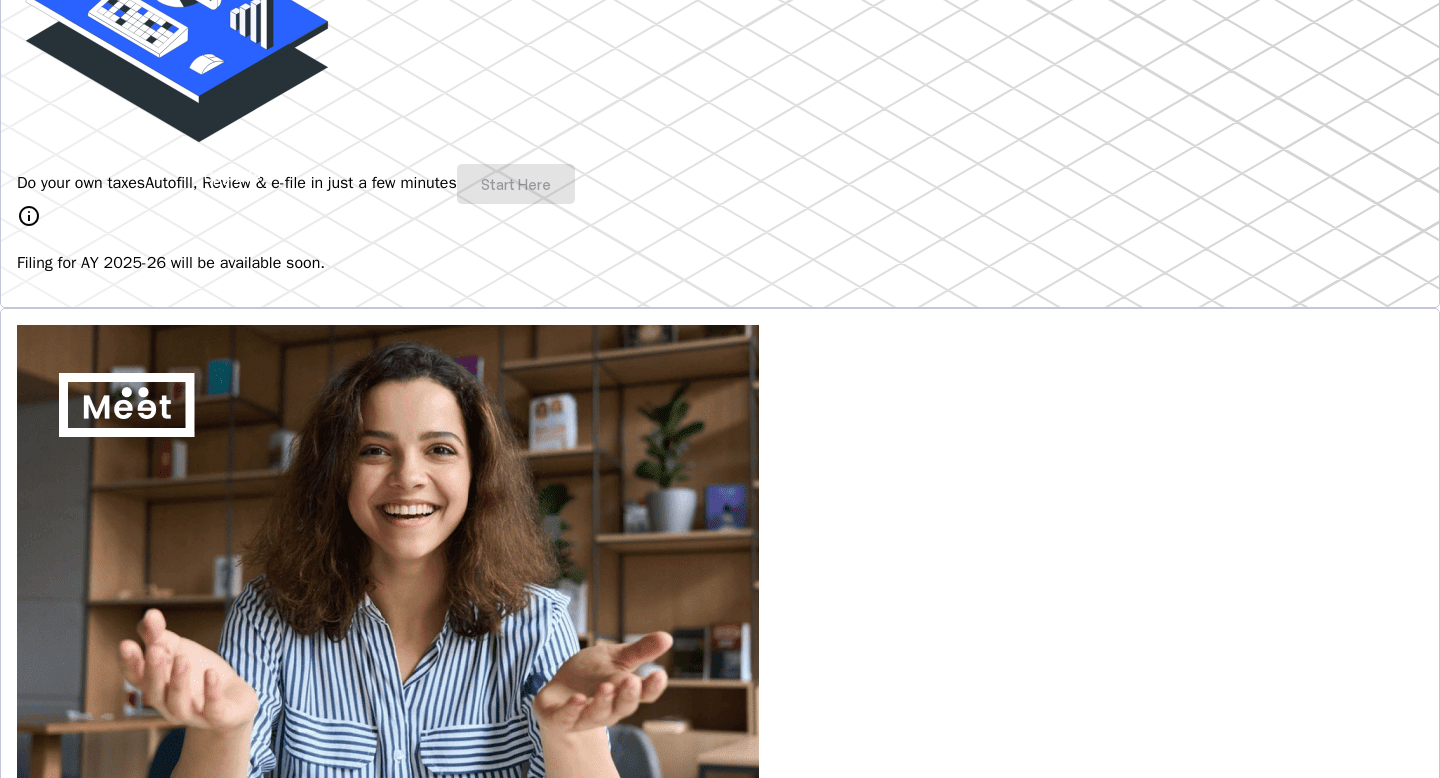 scroll, scrollTop: 449, scrollLeft: 0, axis: vertical 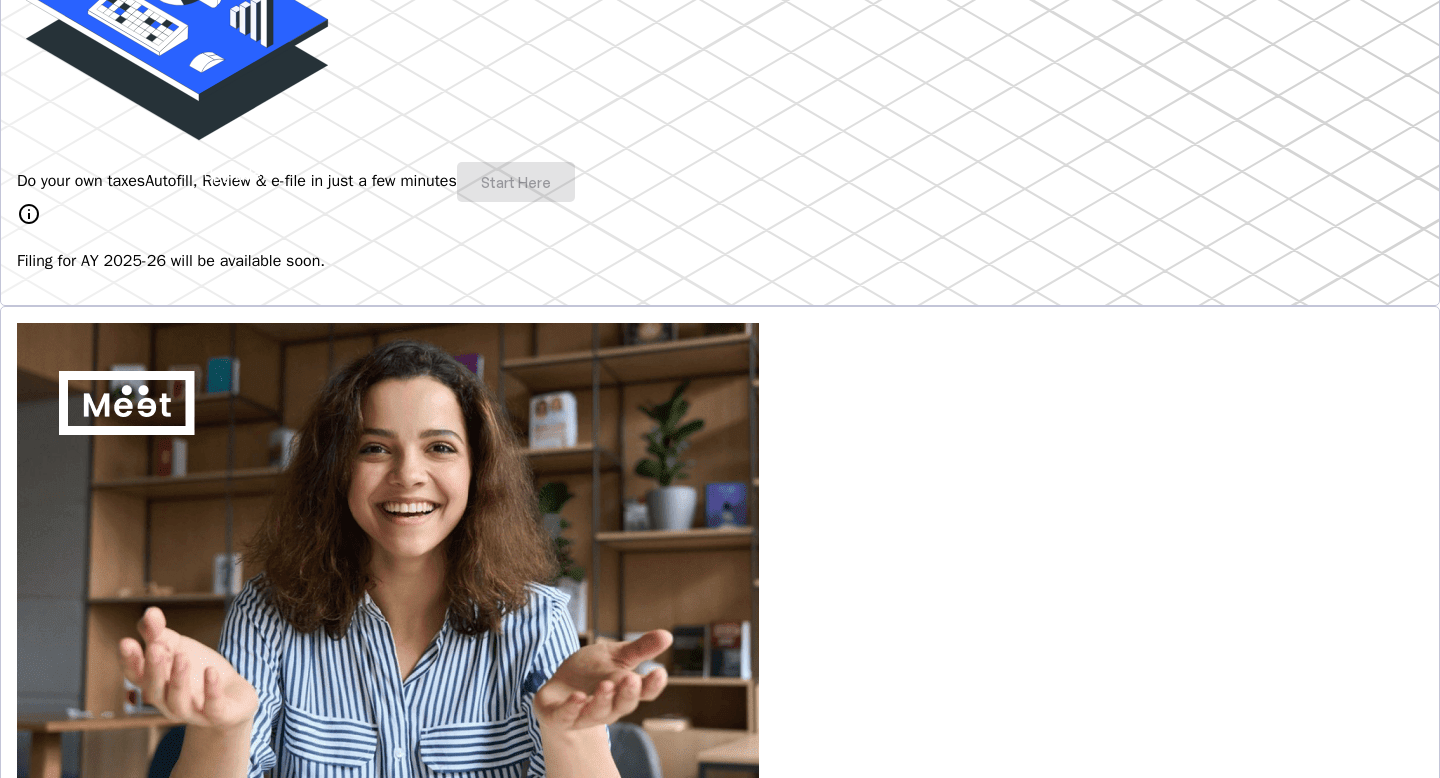 click on "Do your own taxes   Autofill, Review & e-file in just a few minutes   Start Here" at bounding box center (720, 182) 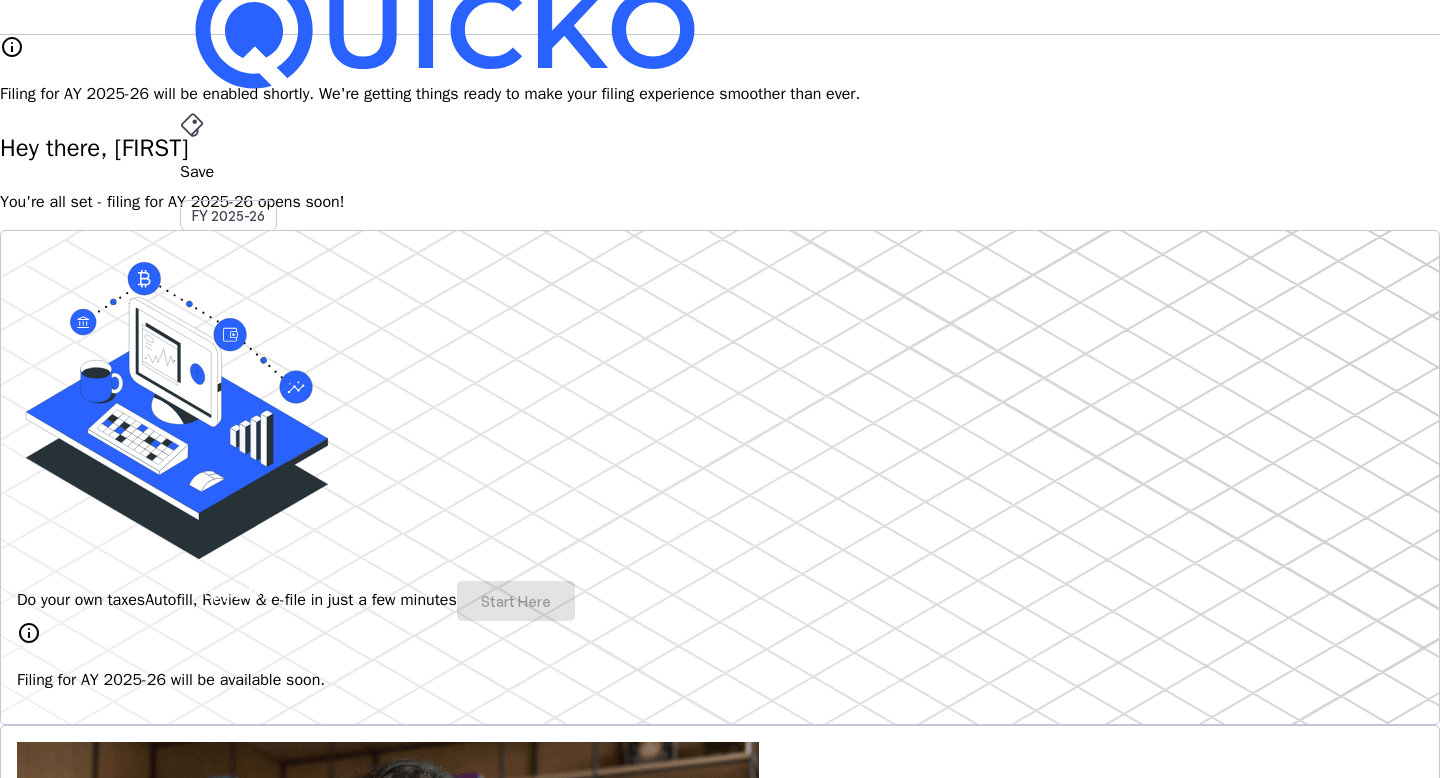 scroll, scrollTop: 0, scrollLeft: 0, axis: both 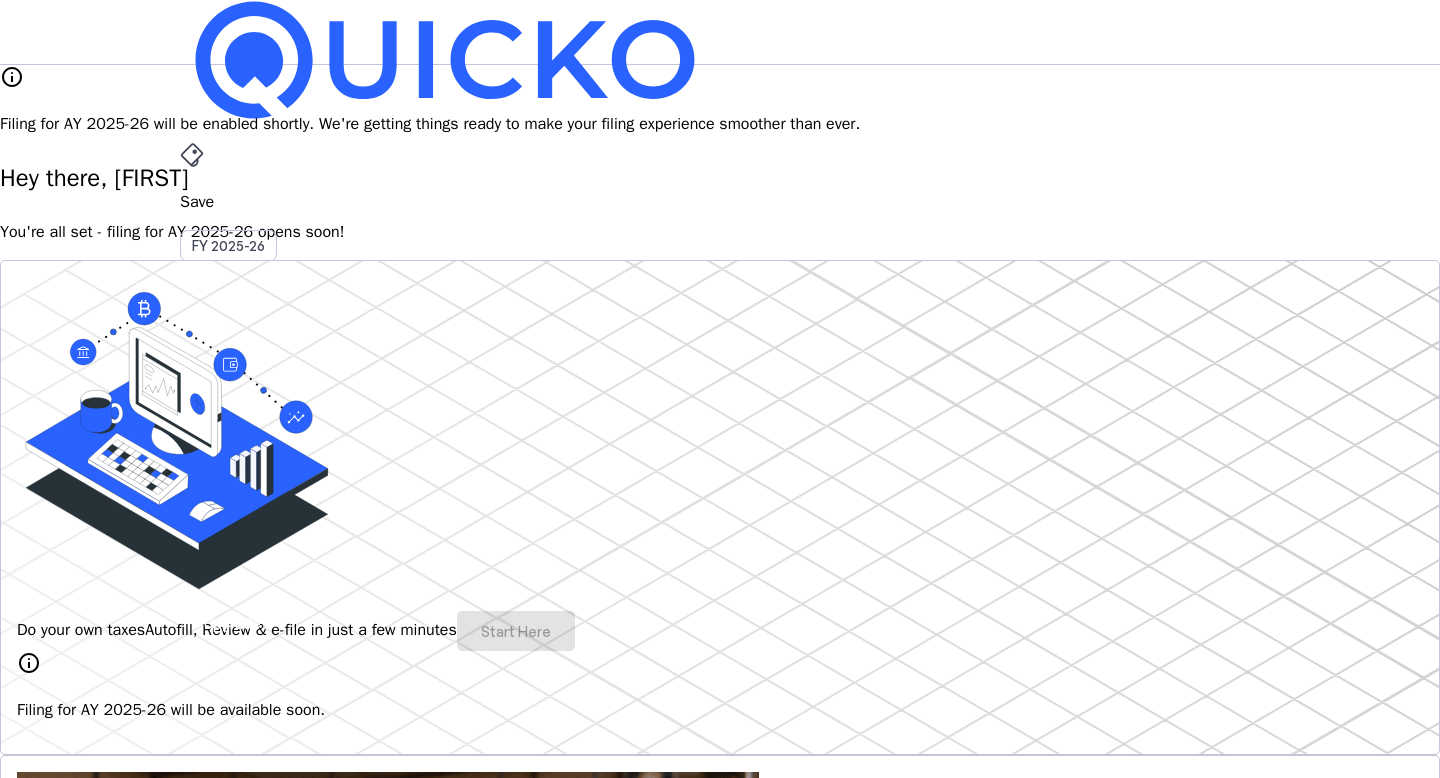 click on "arrow_drop_down" at bounding box center (192, 536) 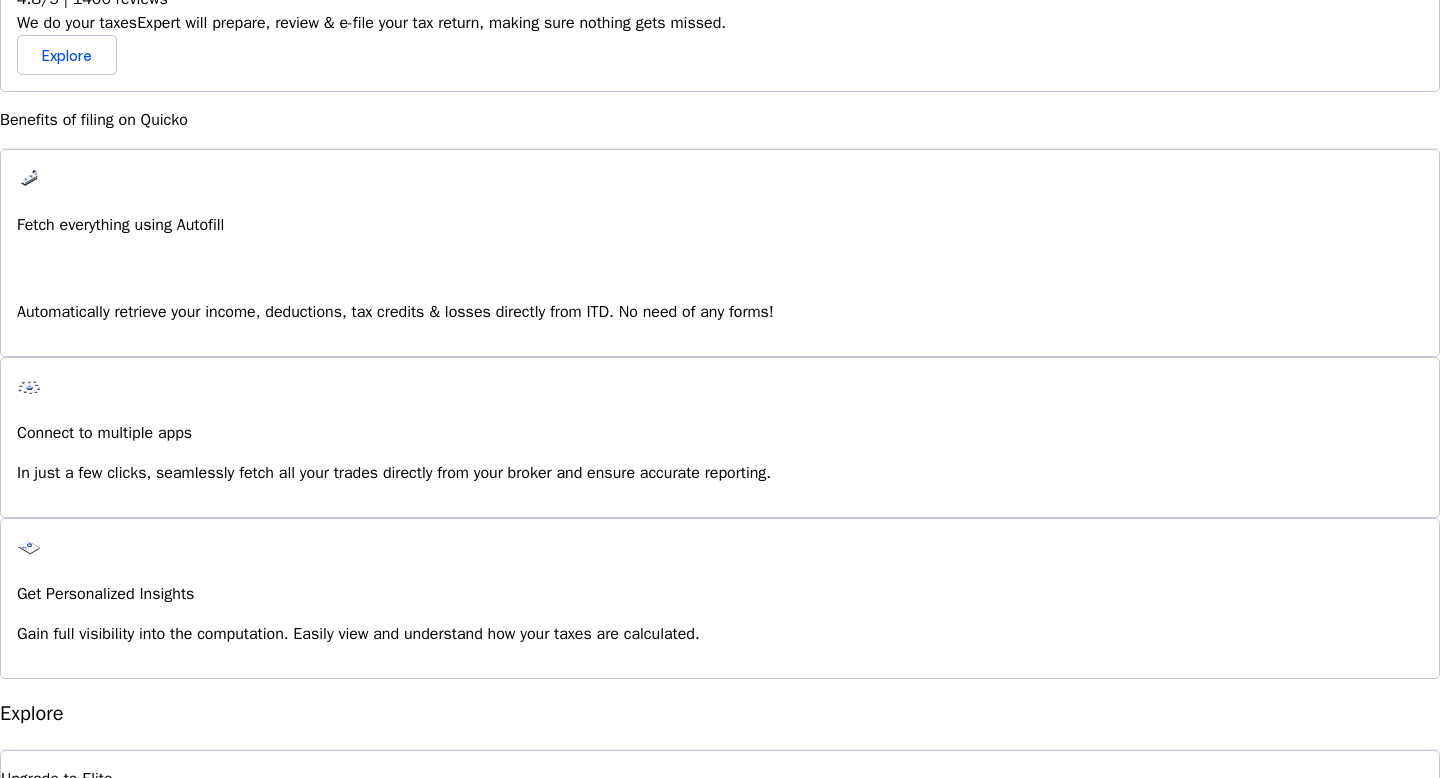scroll, scrollTop: 1299, scrollLeft: 0, axis: vertical 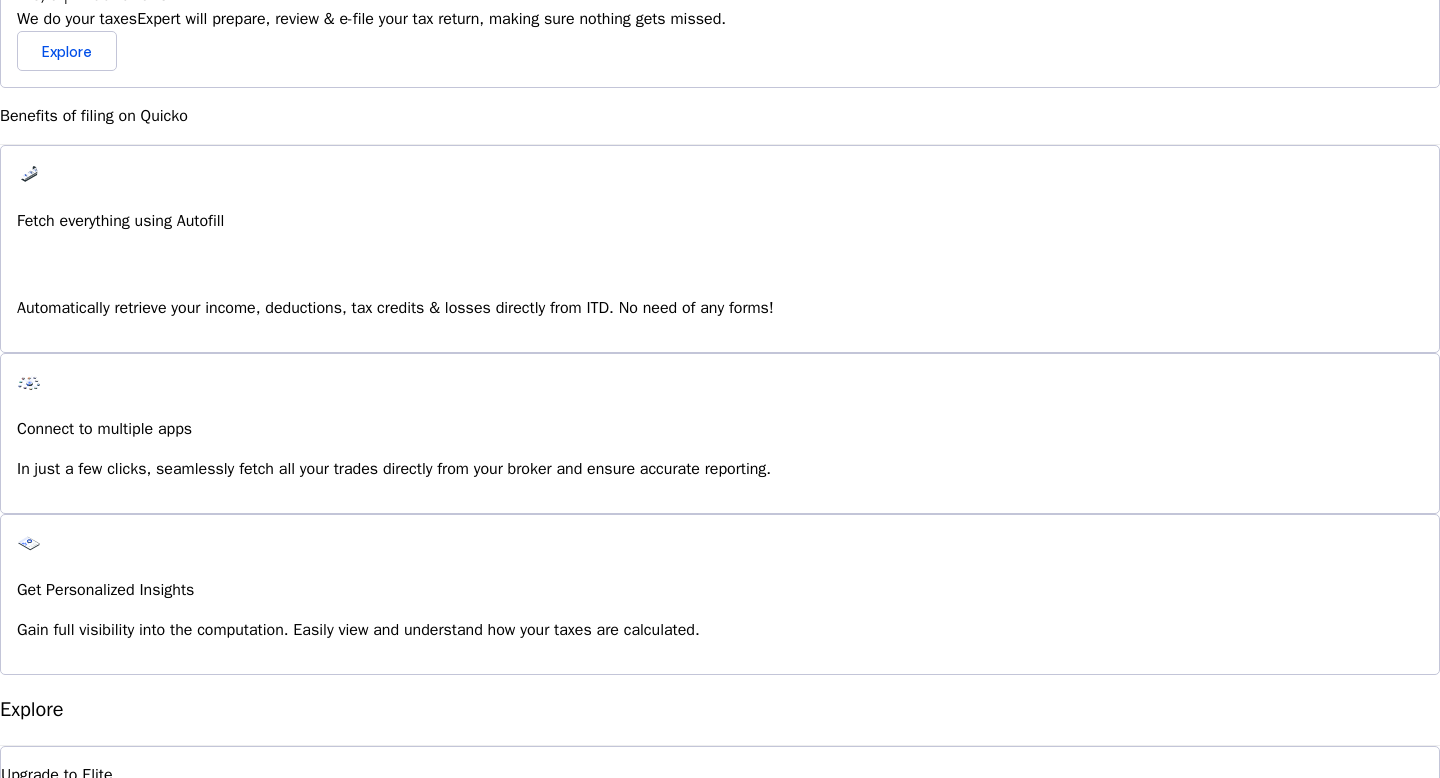 click on "Explore" at bounding box center (51, 1194) 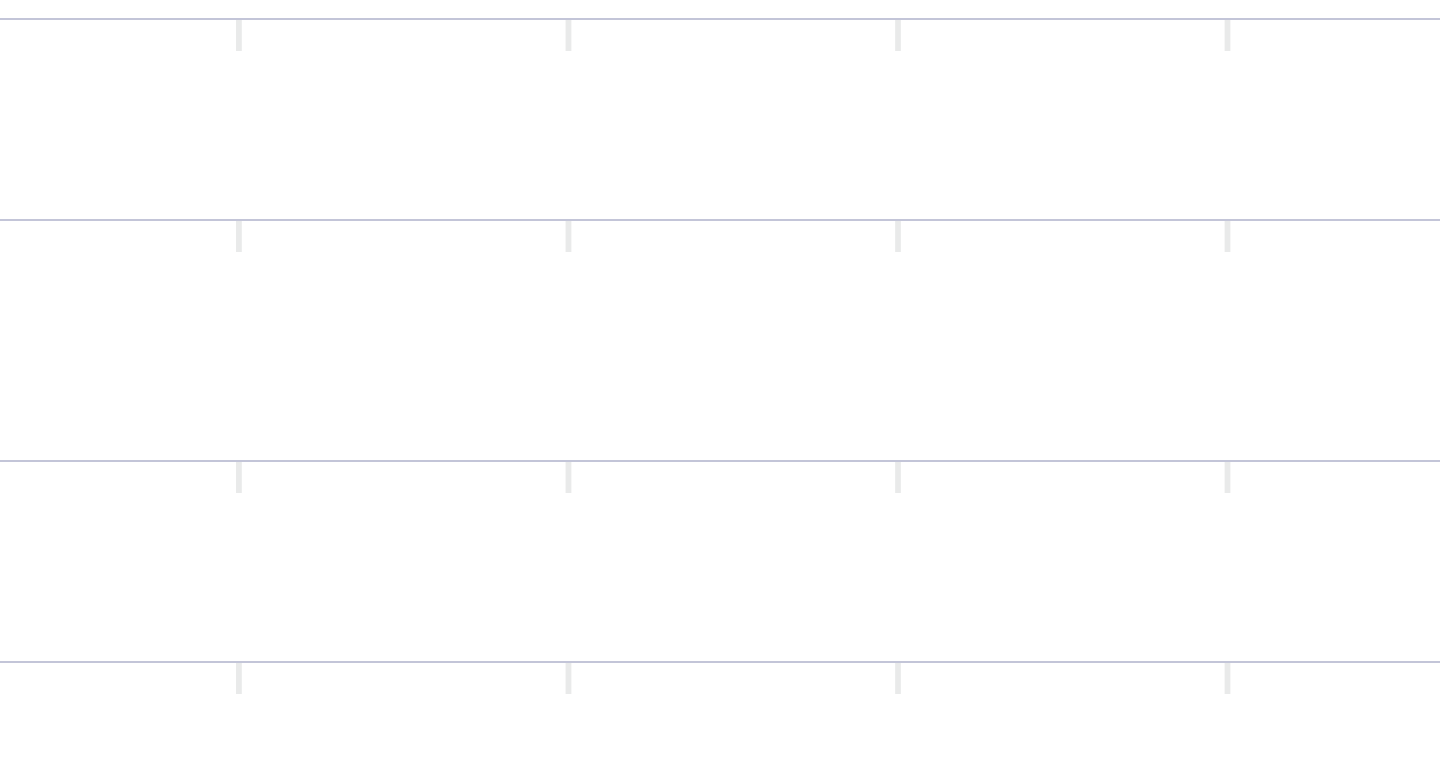 scroll, scrollTop: 0, scrollLeft: 0, axis: both 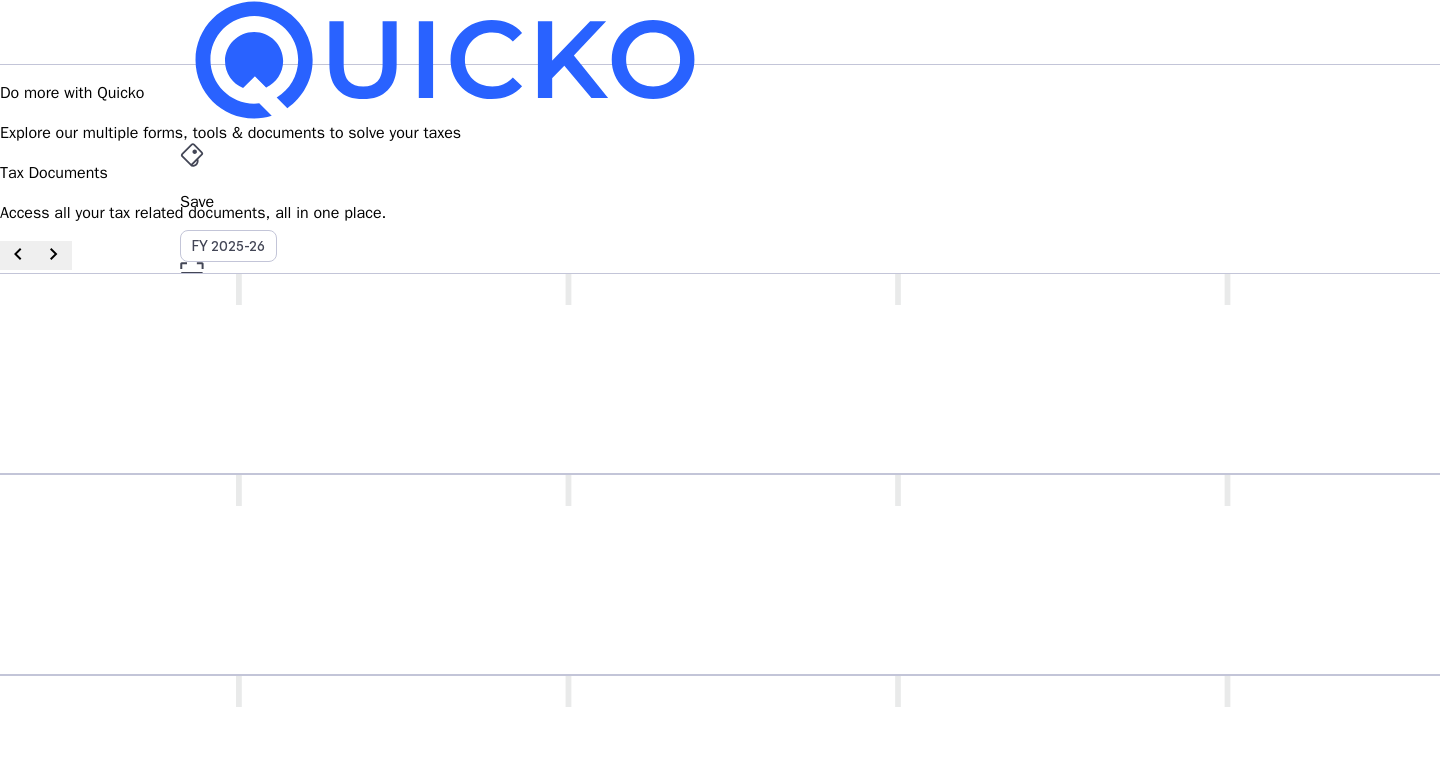 click on "A comprehensive statement detailing all financial transactions reported to the tax authorities during a financial year." at bounding box center (900, 1016) 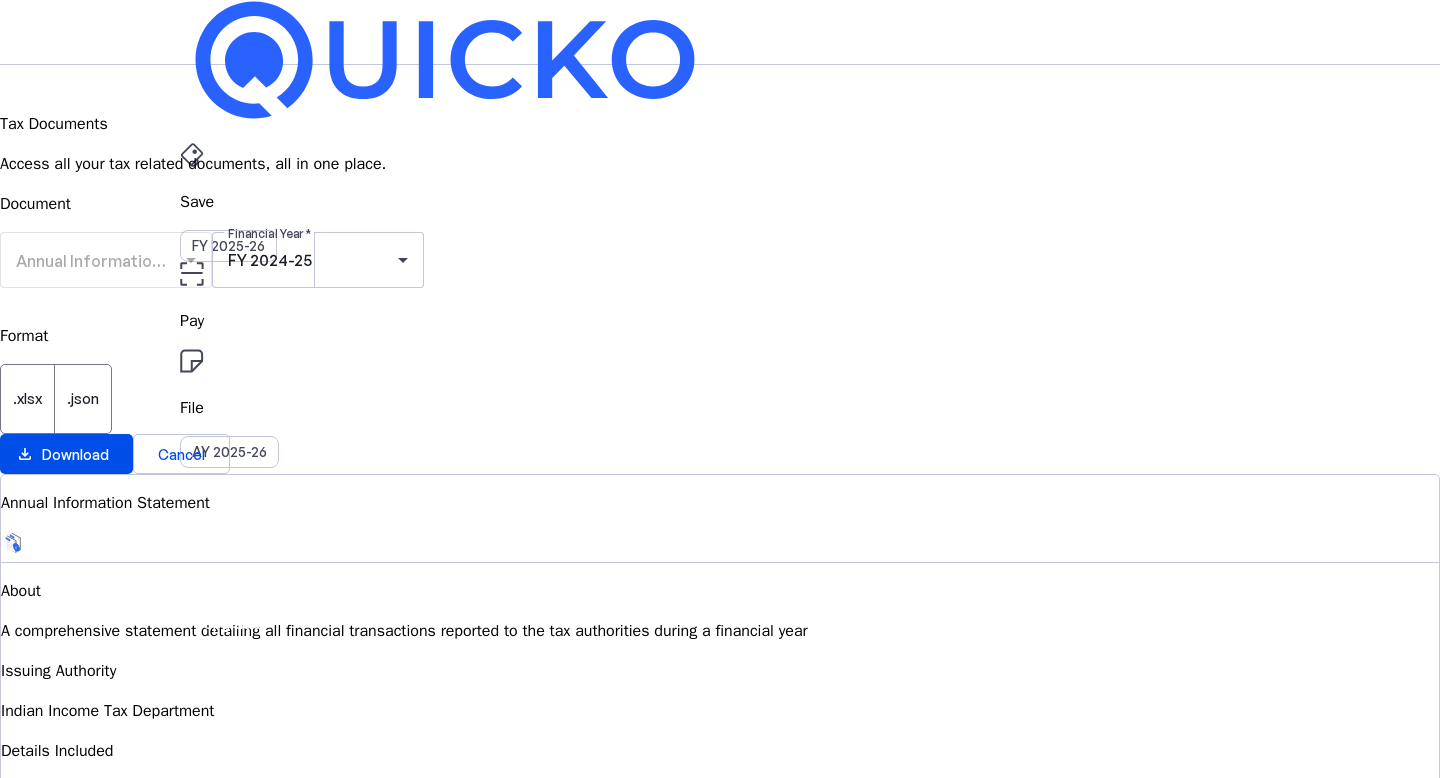 click on "Annual Information Statement (AIS)" at bounding box center (149, 261) 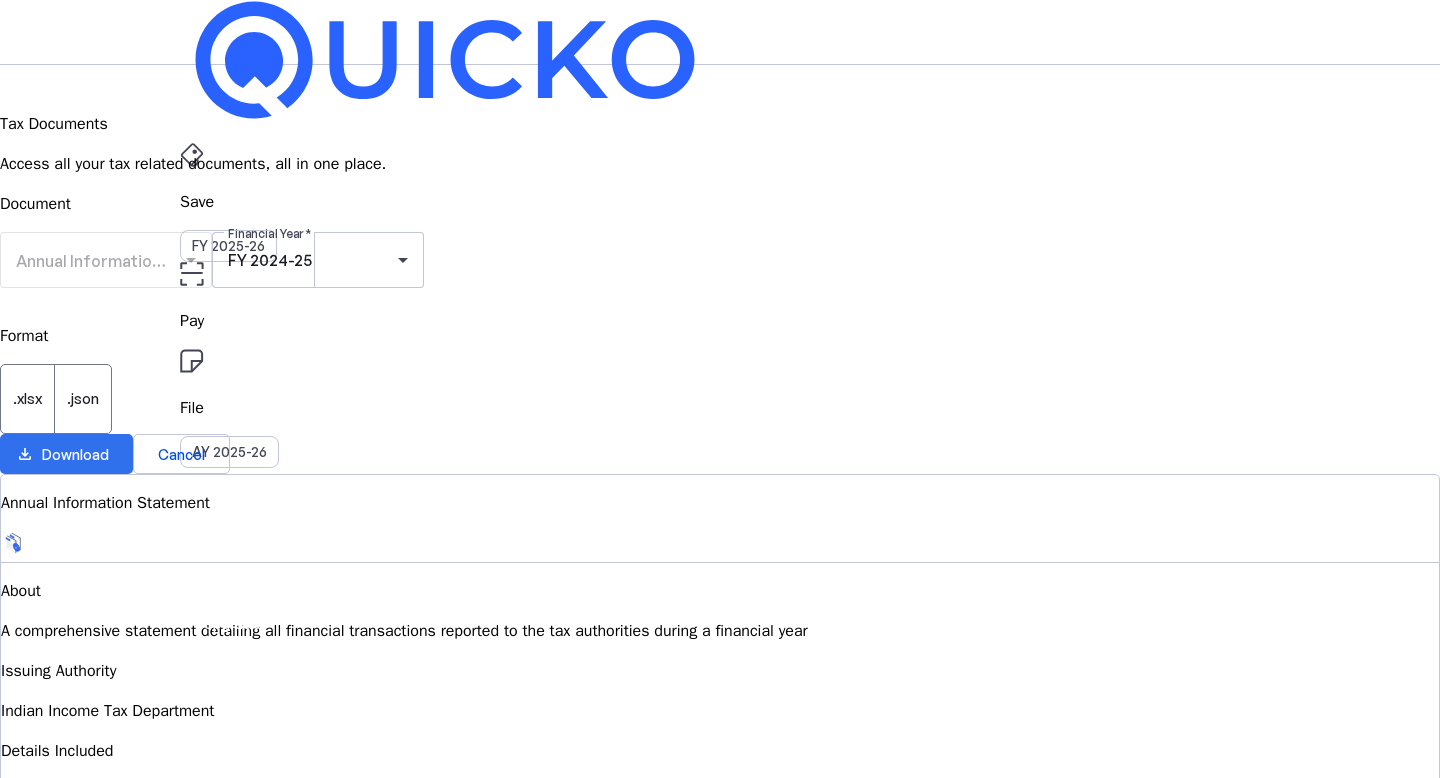 click at bounding box center [66, 454] 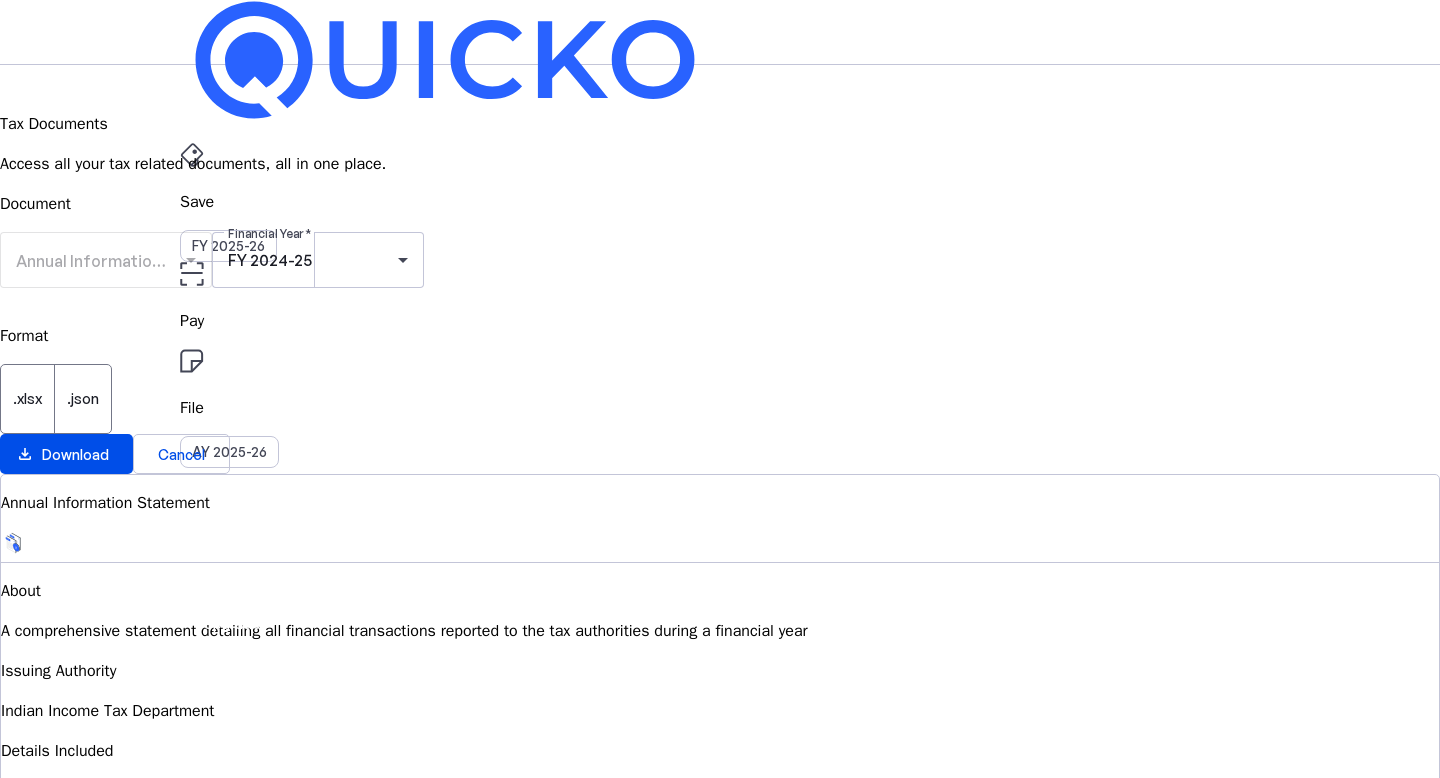 click at bounding box center [12, 77] 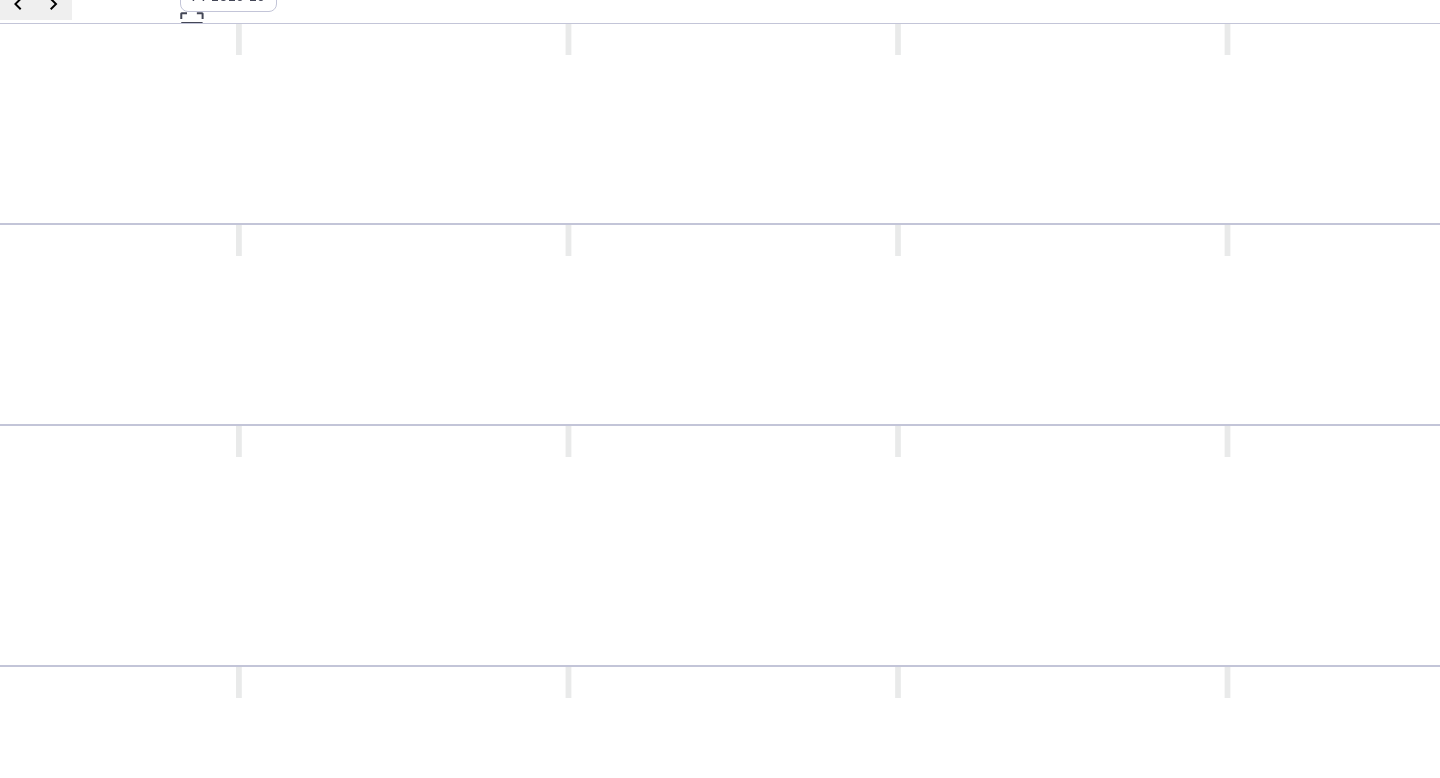 scroll, scrollTop: 0, scrollLeft: 0, axis: both 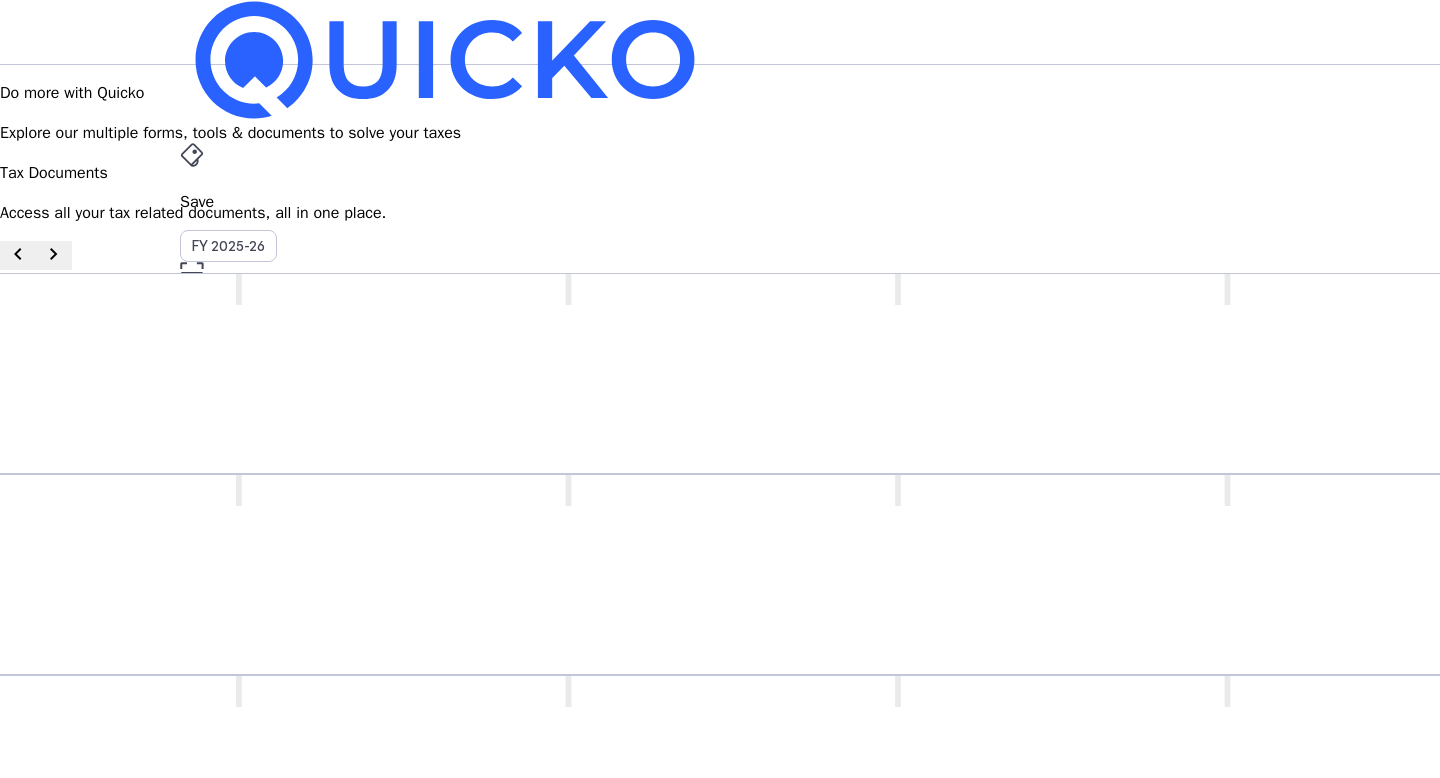 click on "AY 2025-26" at bounding box center (229, 452) 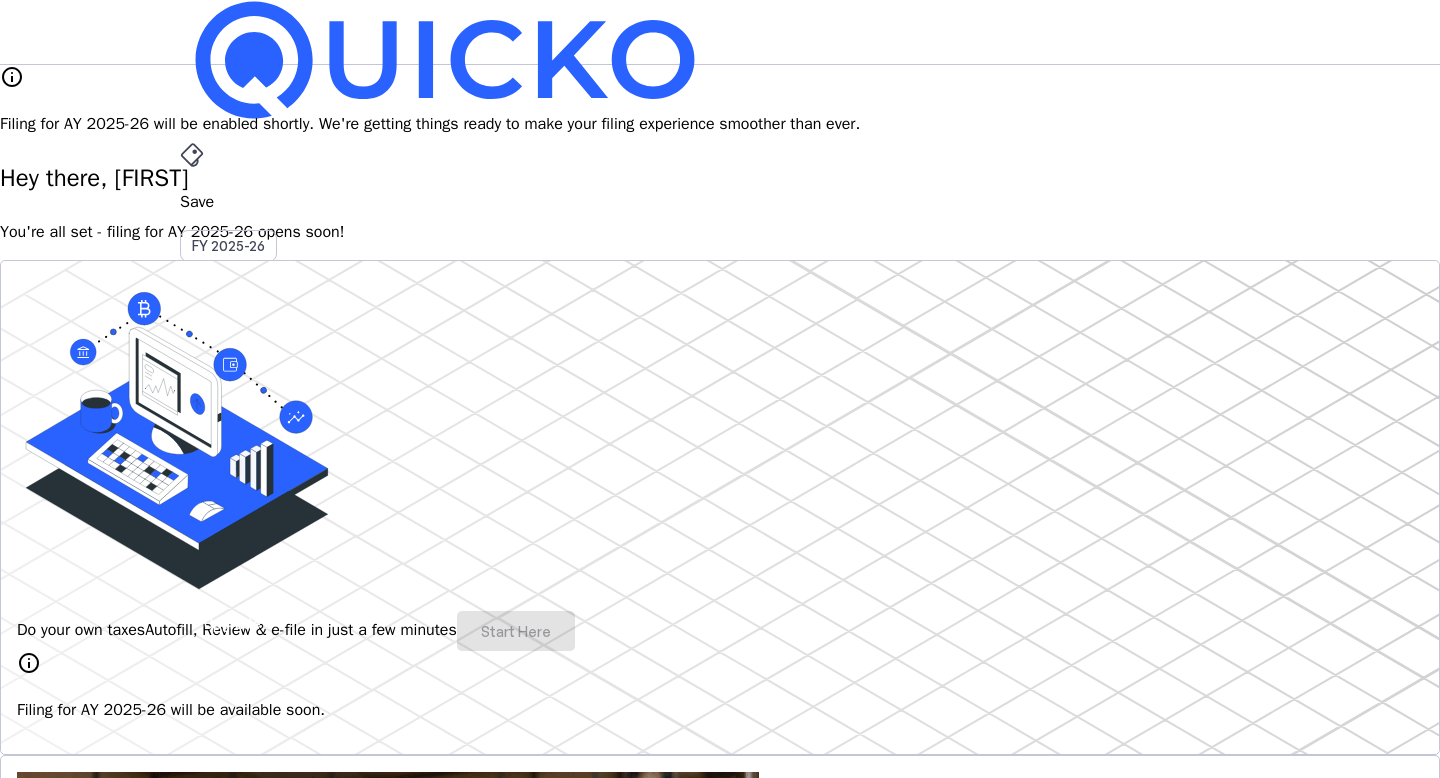 click on "Do your own taxes   Autofill, Review & e-file in just a few minutes   Start Here" at bounding box center [720, 631] 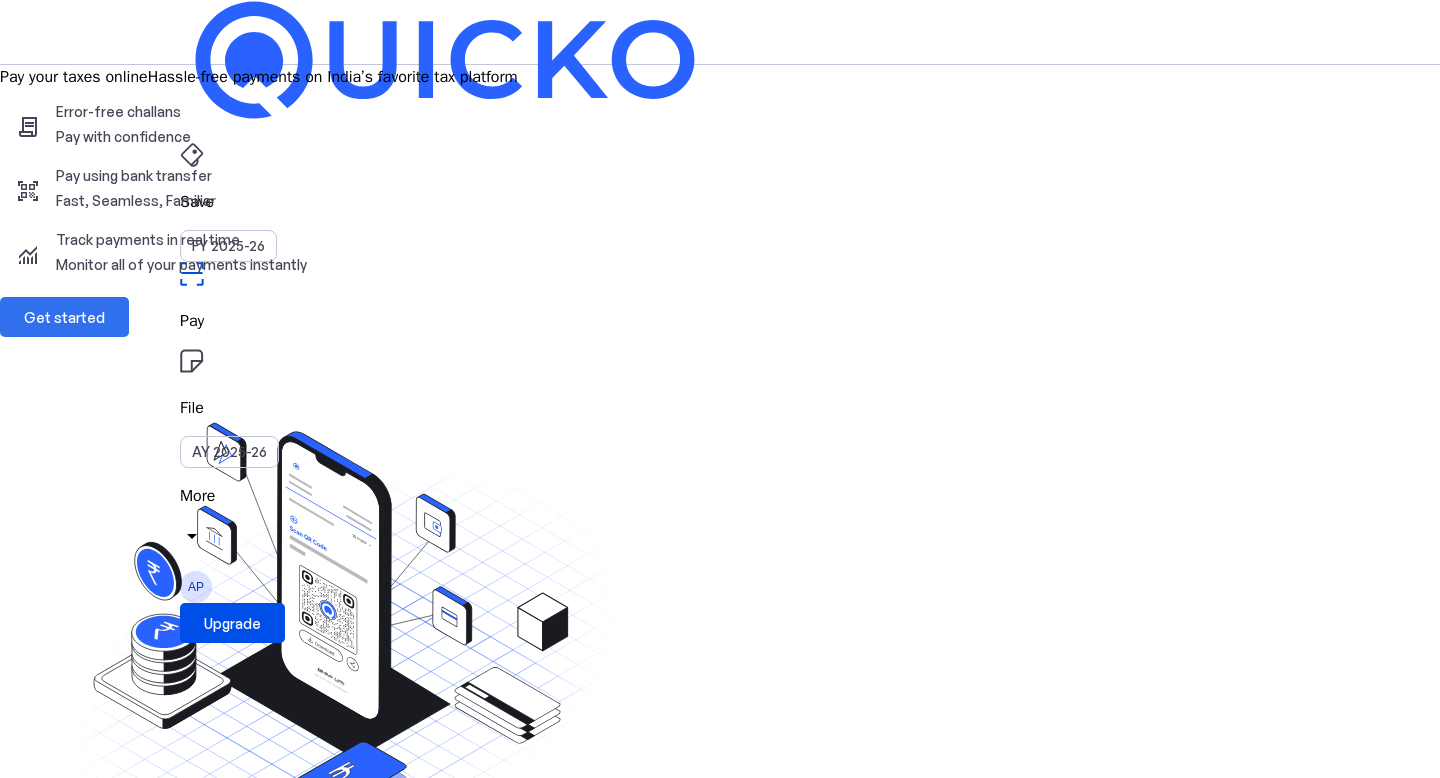 click on "Get started" at bounding box center (64, 317) 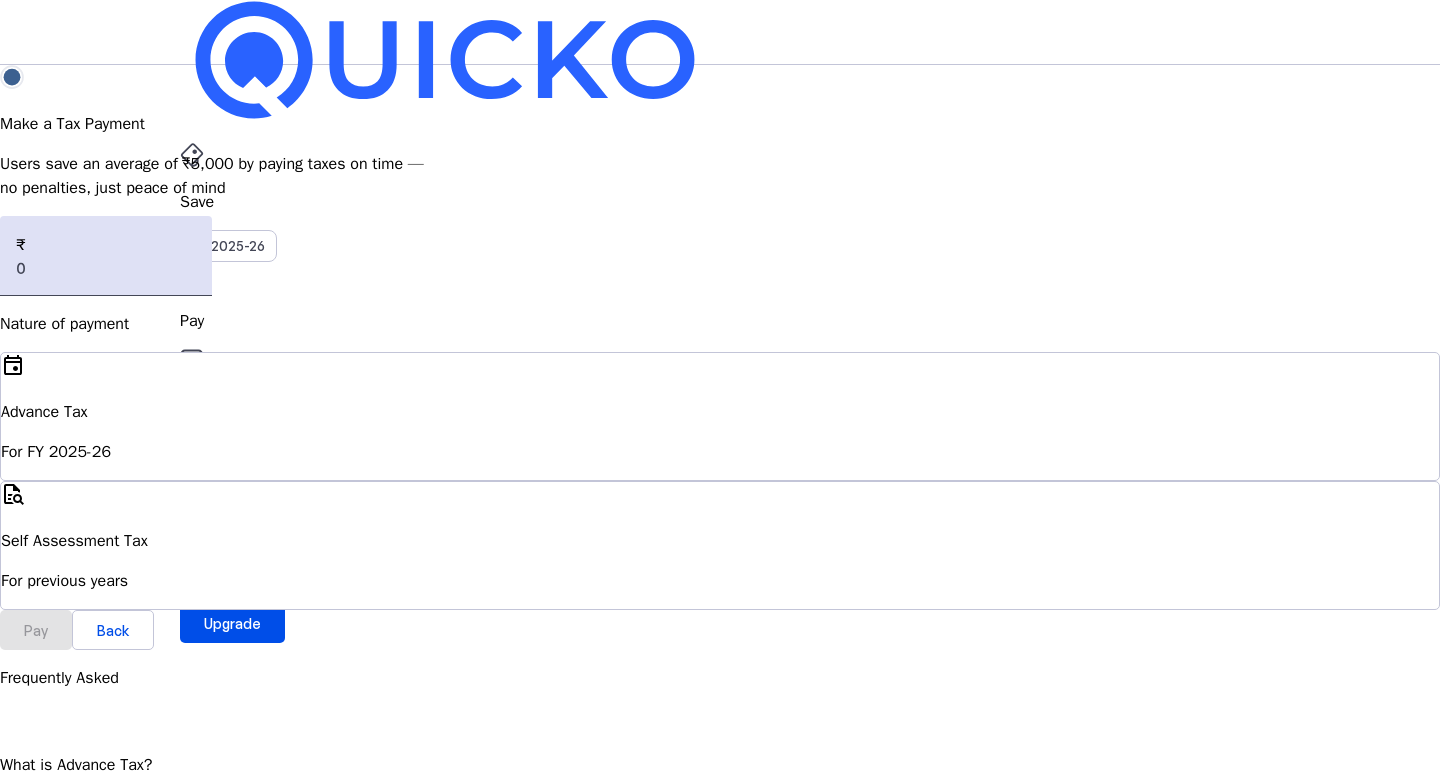 click on "For previous years" at bounding box center [720, 452] 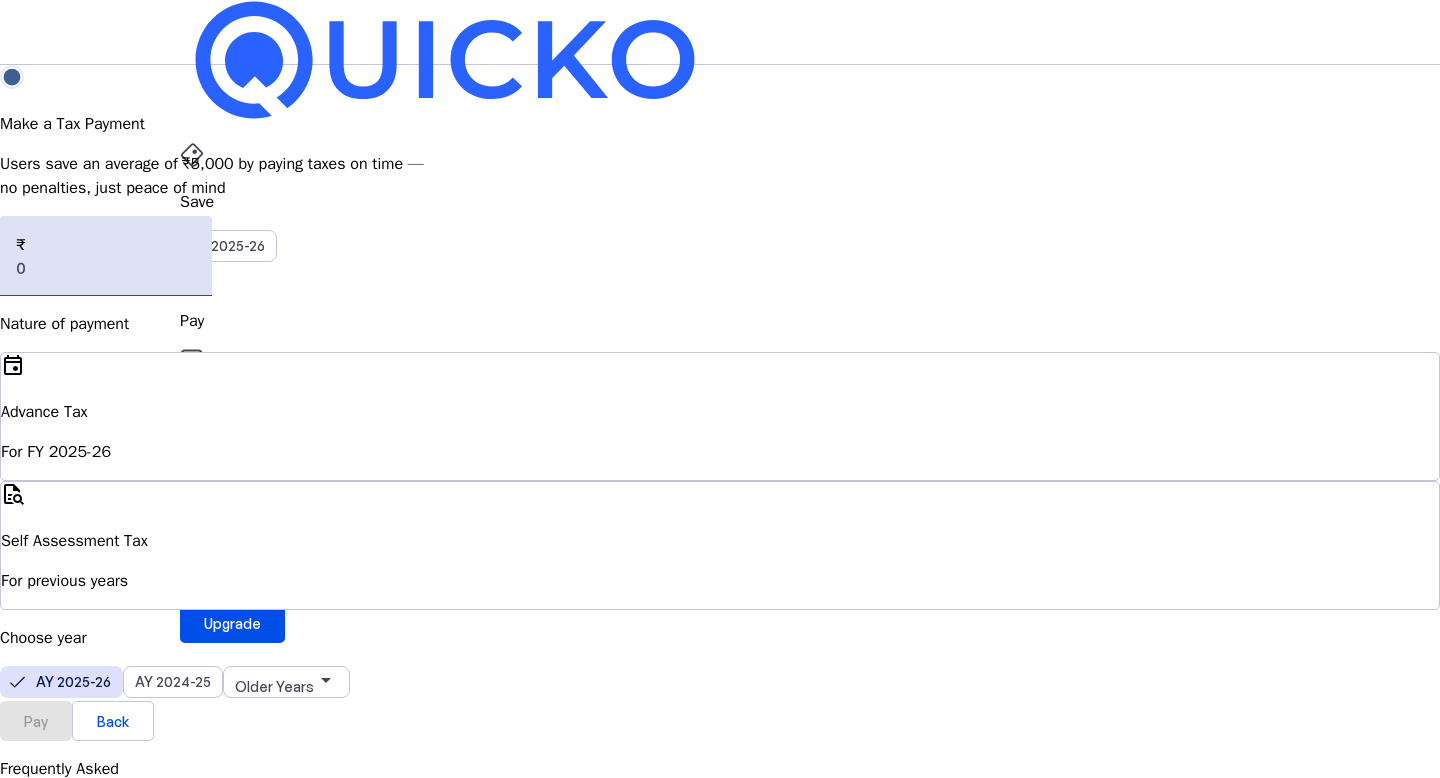 click on "Pay" at bounding box center (36, 720) 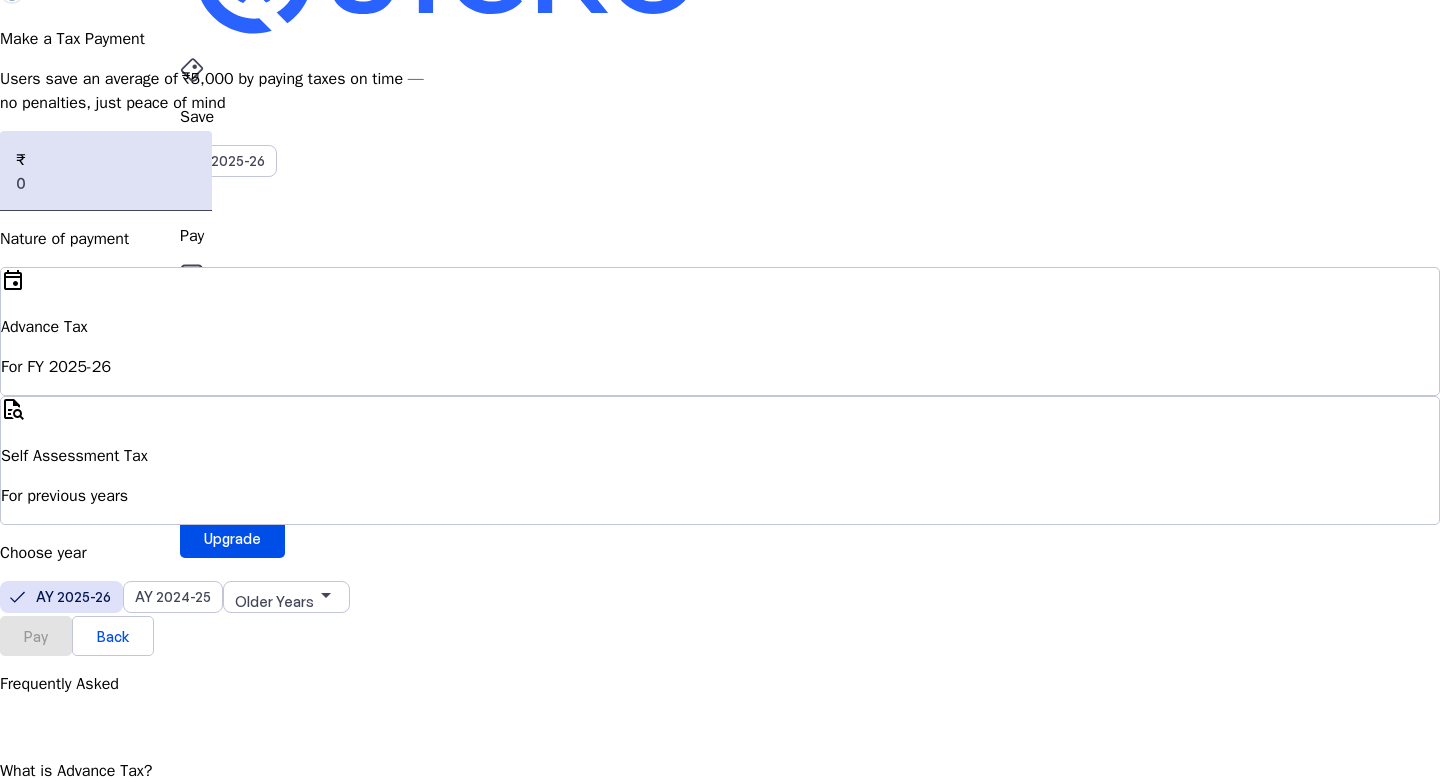 scroll, scrollTop: 0, scrollLeft: 0, axis: both 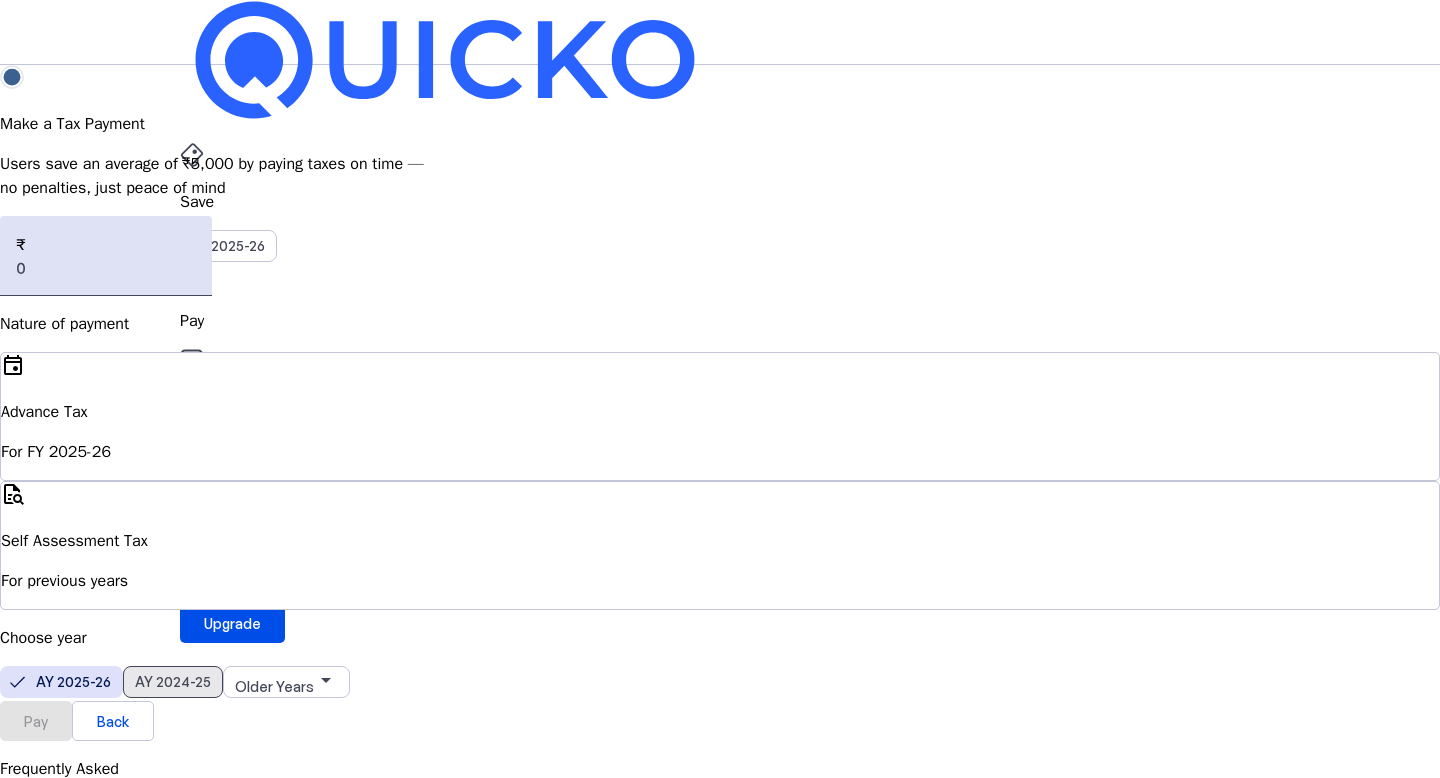 click on "AY 2024-25" at bounding box center (173, 681) 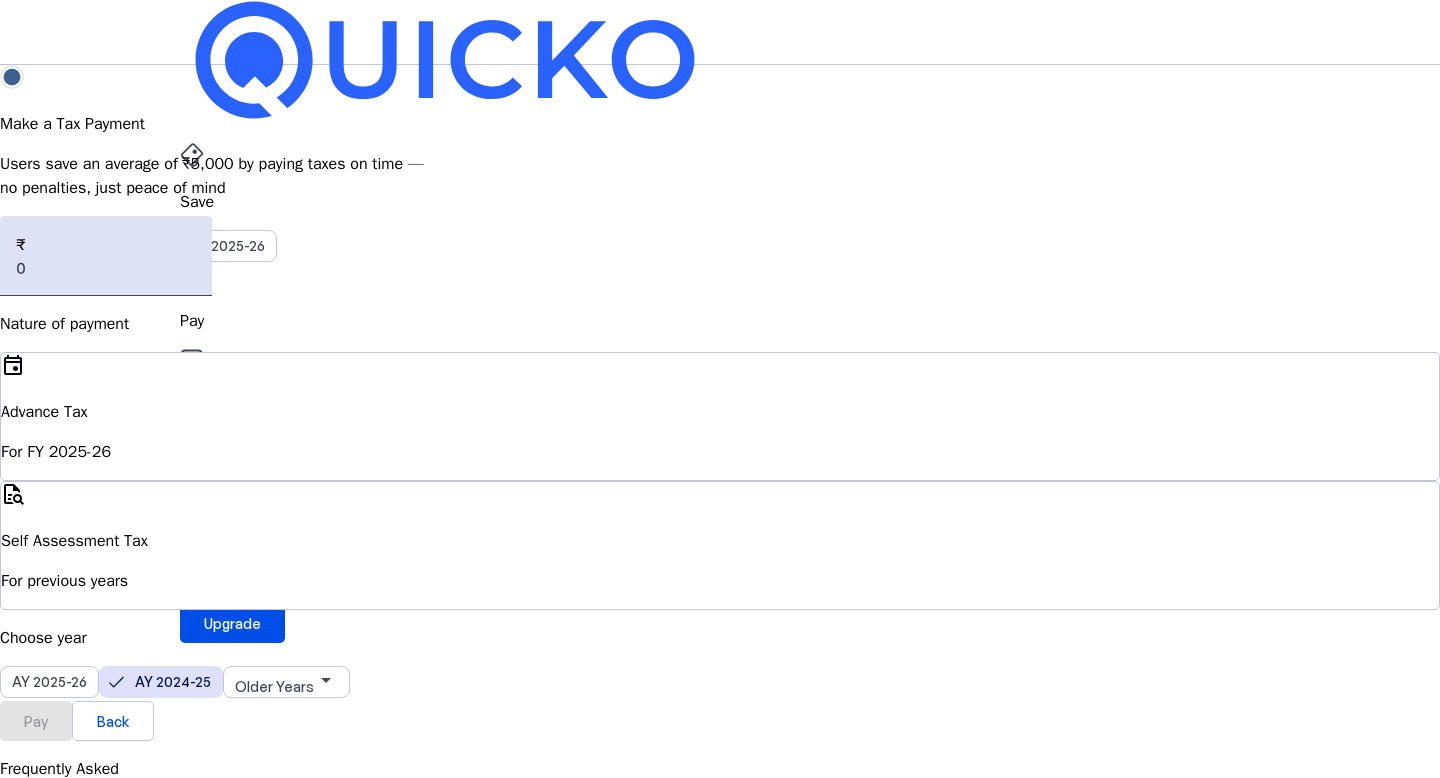 click on "Save" at bounding box center (720, 202) 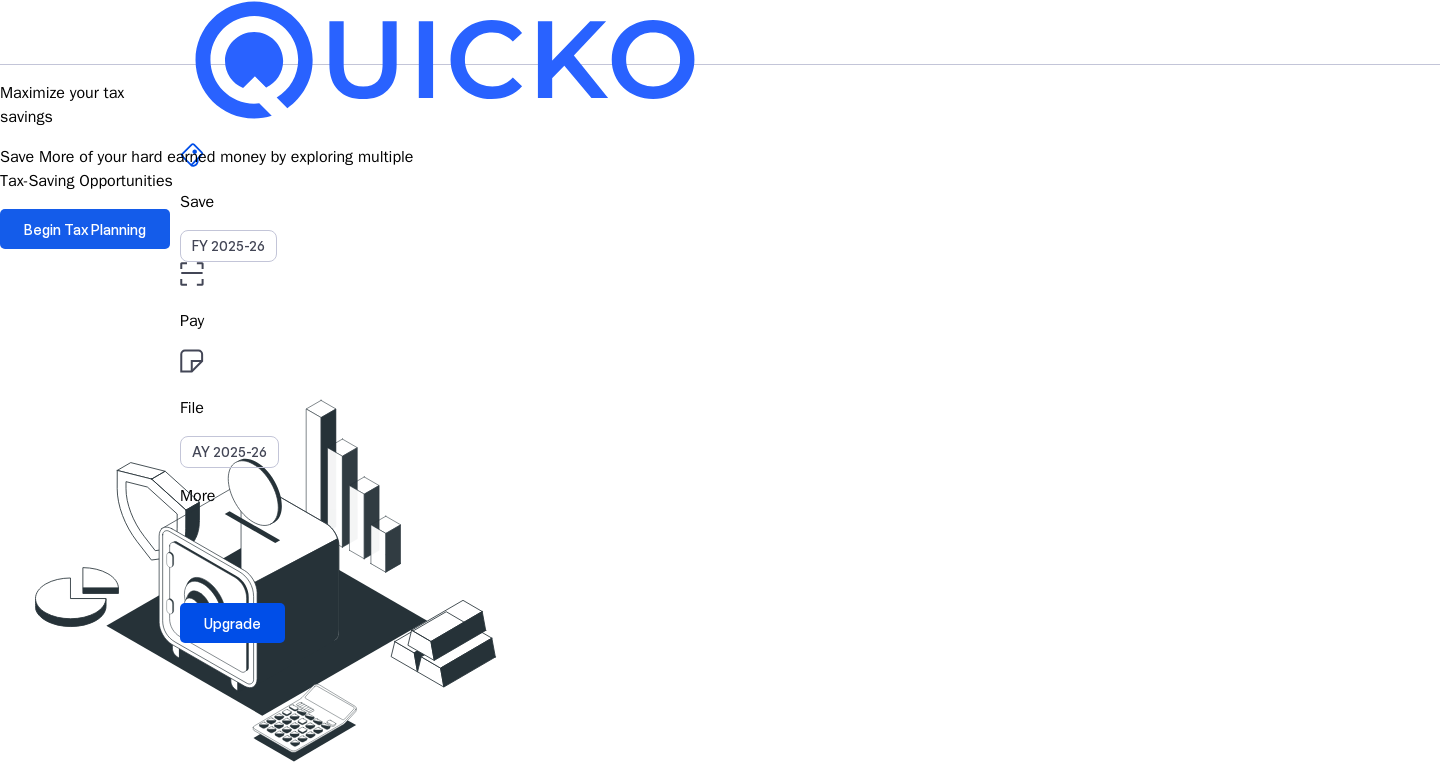 click on "Begin Tax Planning" at bounding box center [85, 229] 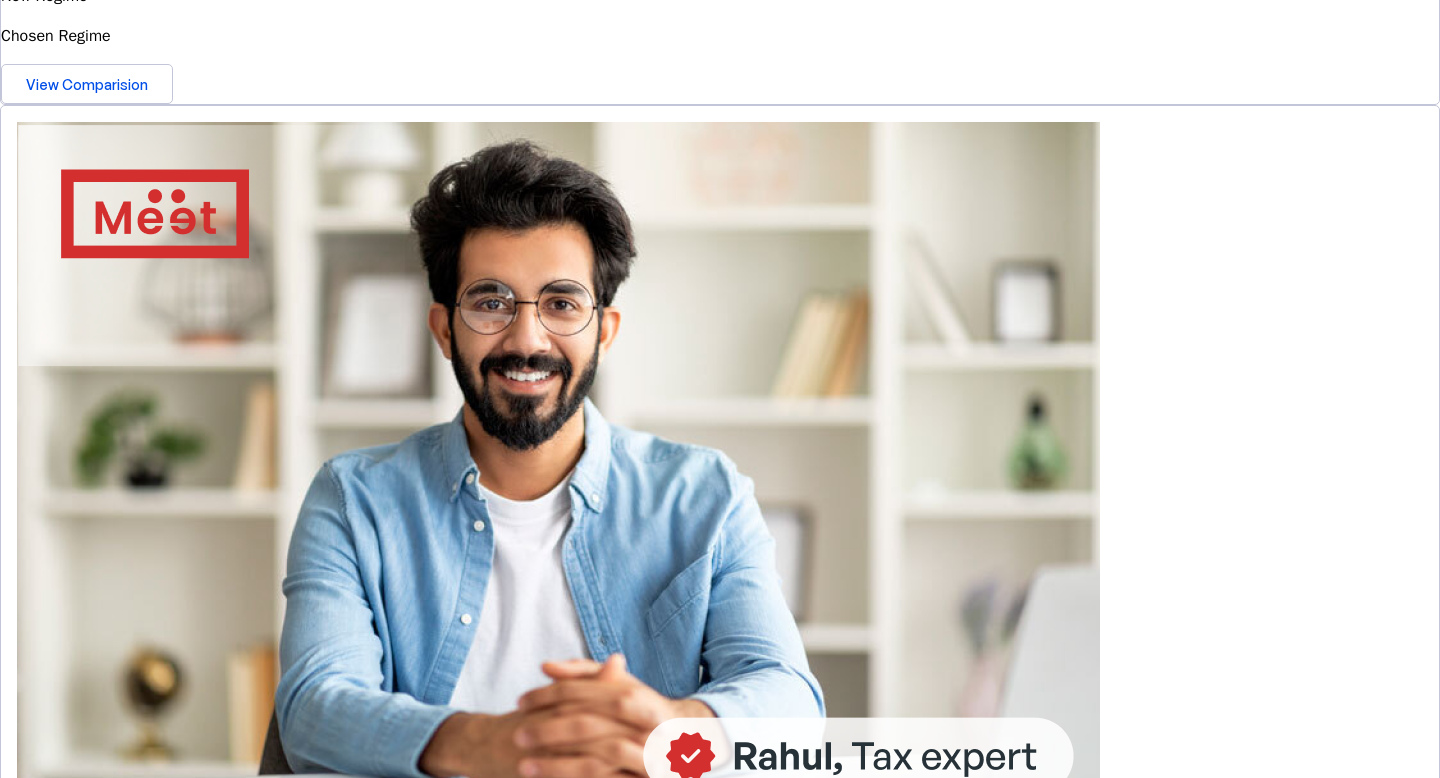 scroll, scrollTop: 738, scrollLeft: 0, axis: vertical 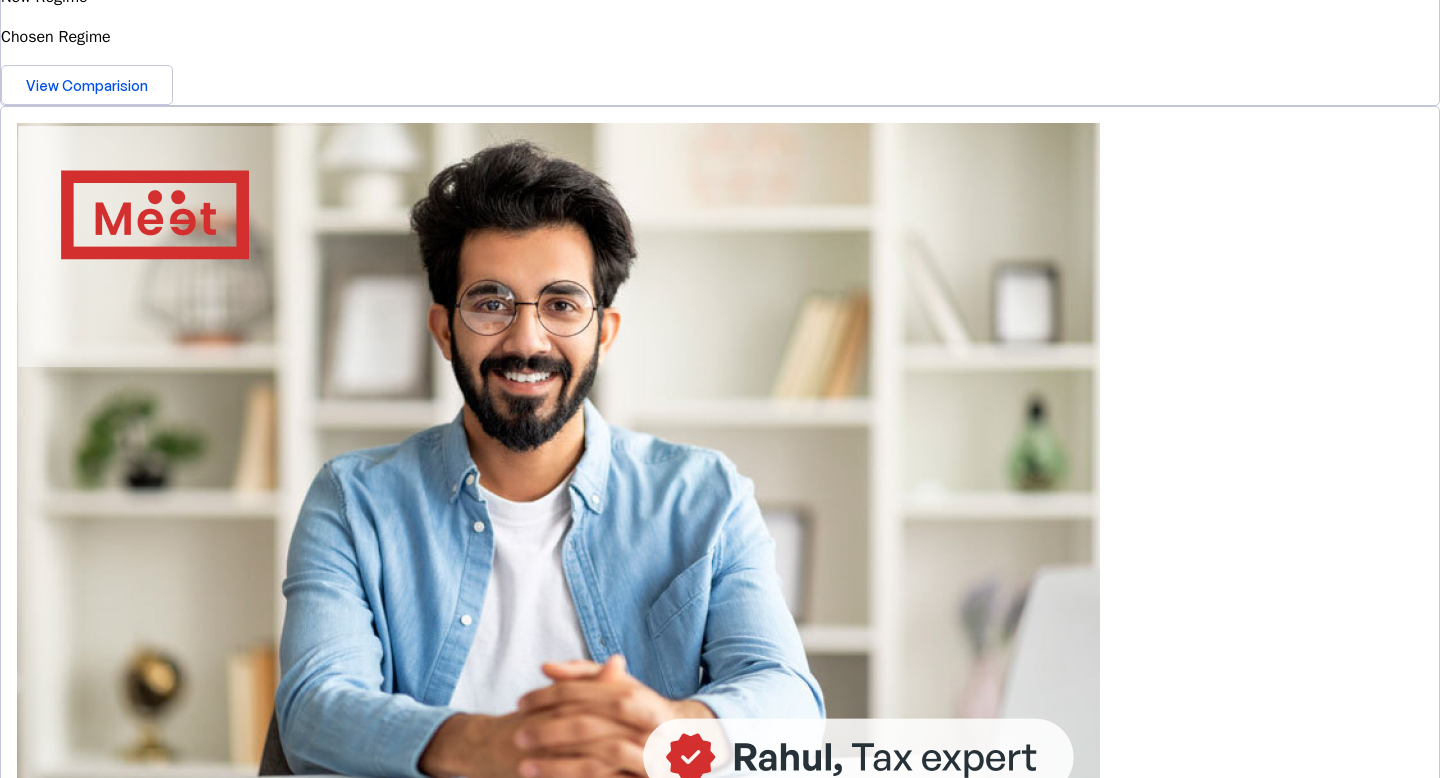 click at bounding box center (76, 2137) 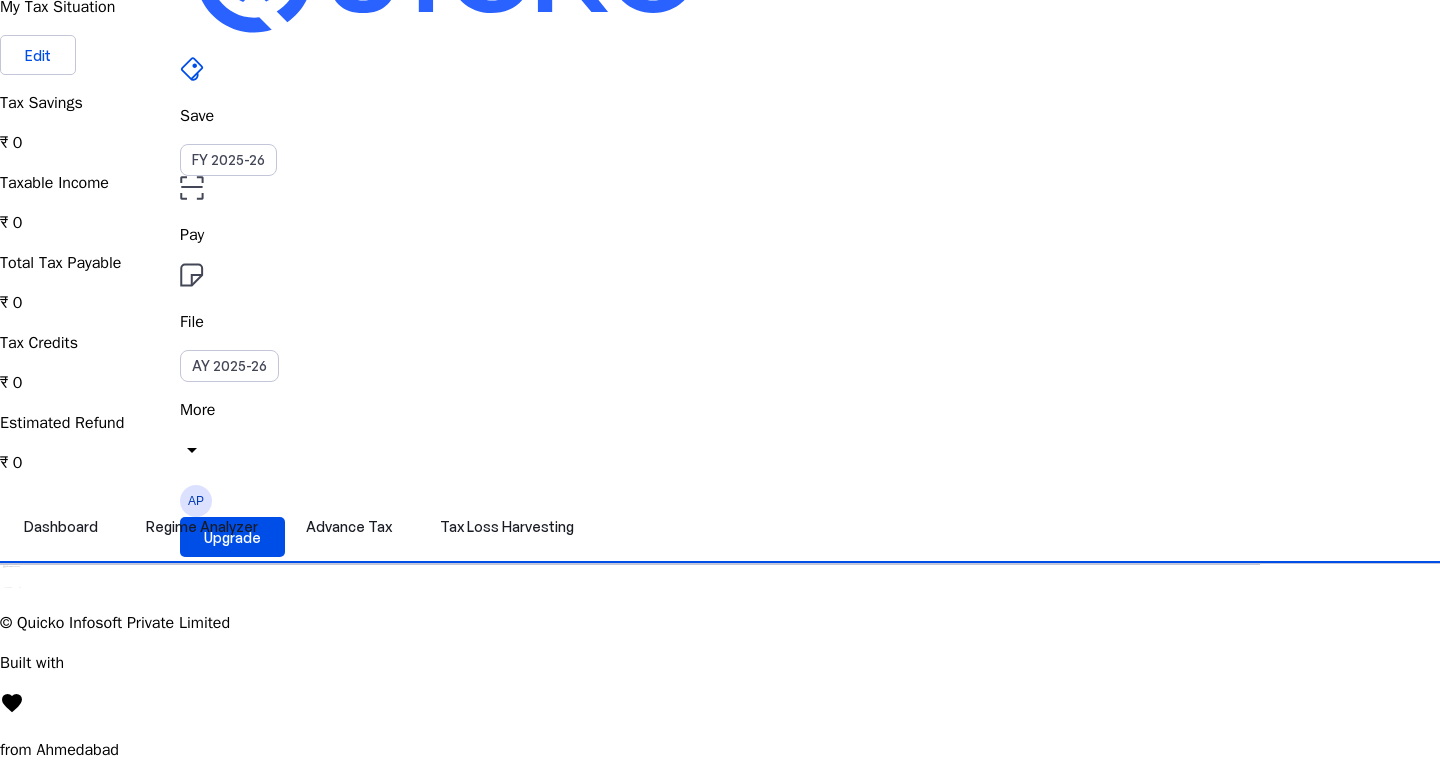scroll, scrollTop: 0, scrollLeft: 0, axis: both 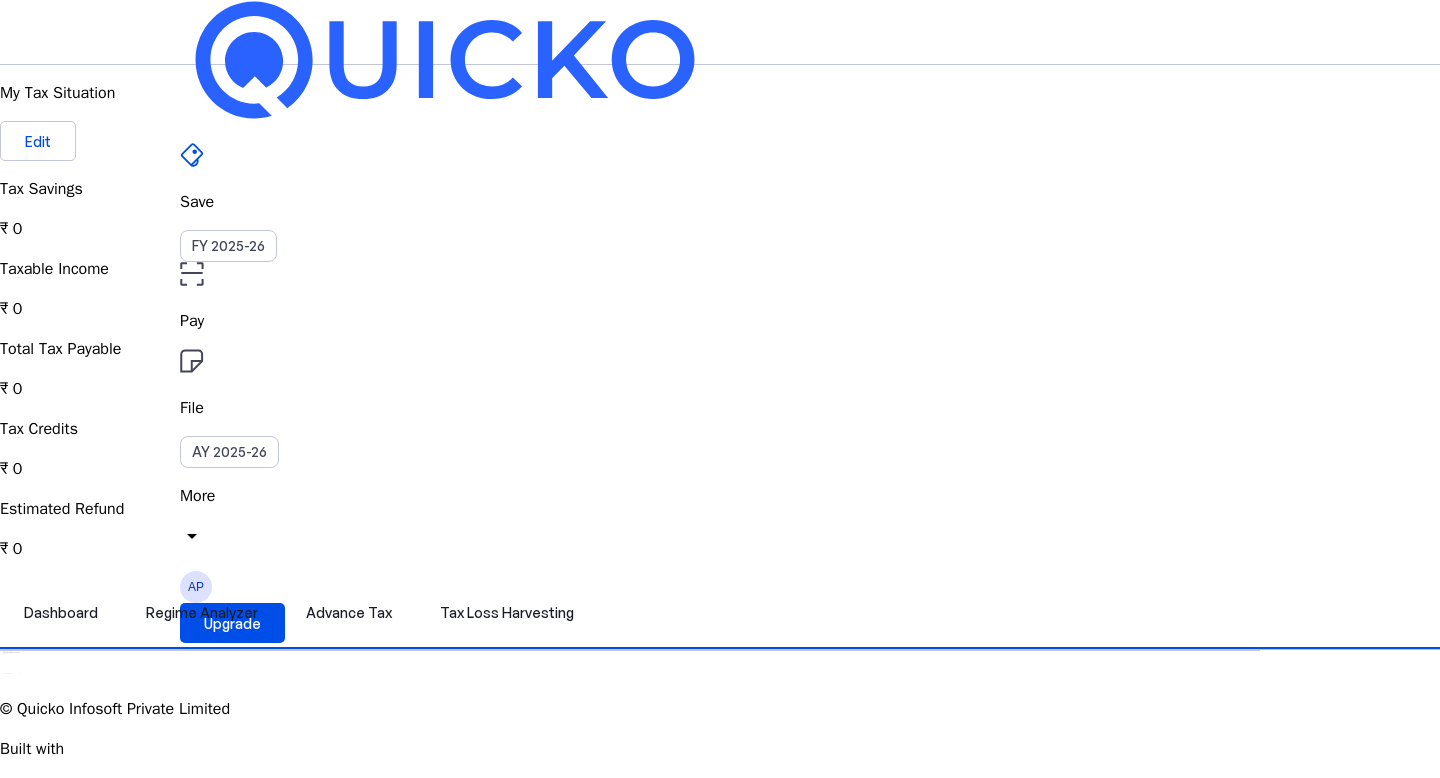 click on "File" at bounding box center (720, 321) 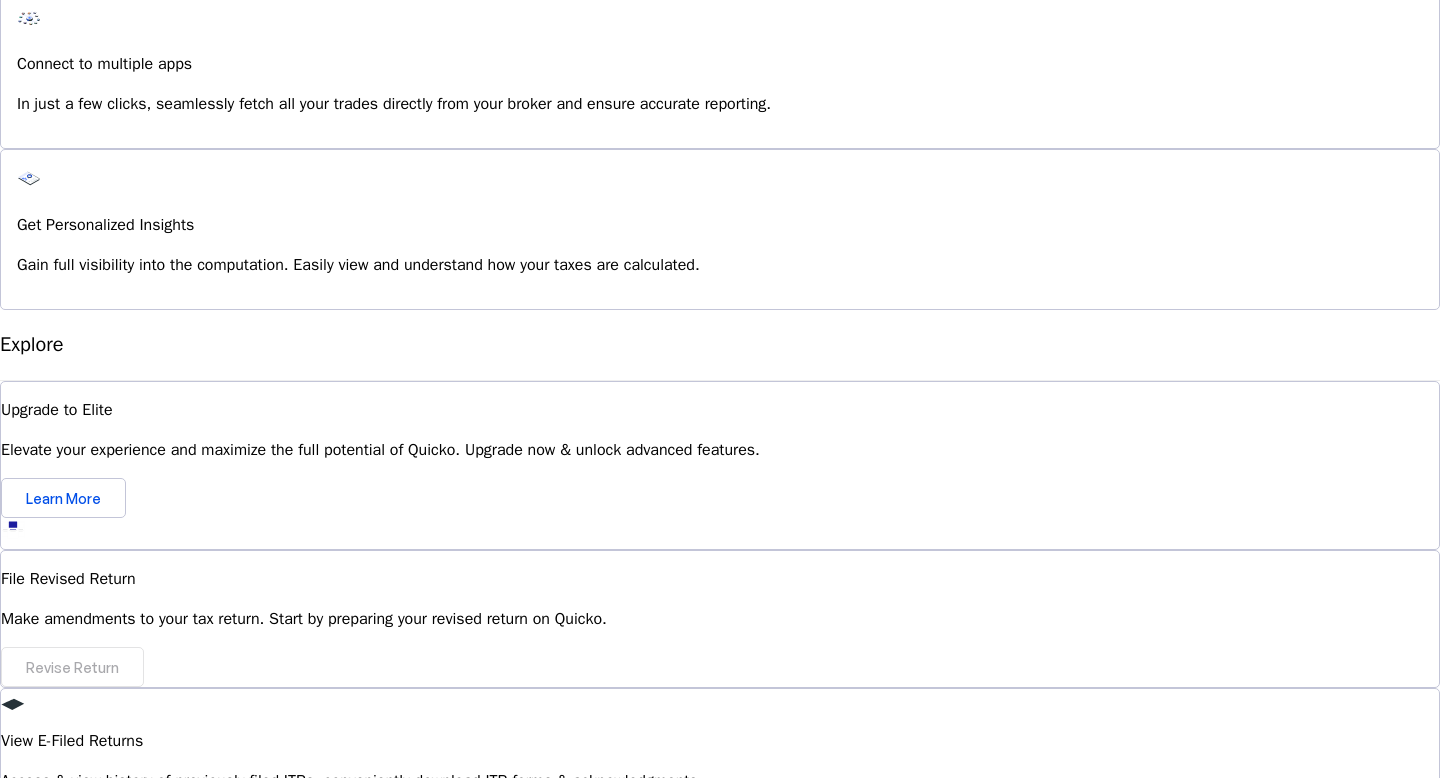 scroll, scrollTop: 1730, scrollLeft: 0, axis: vertical 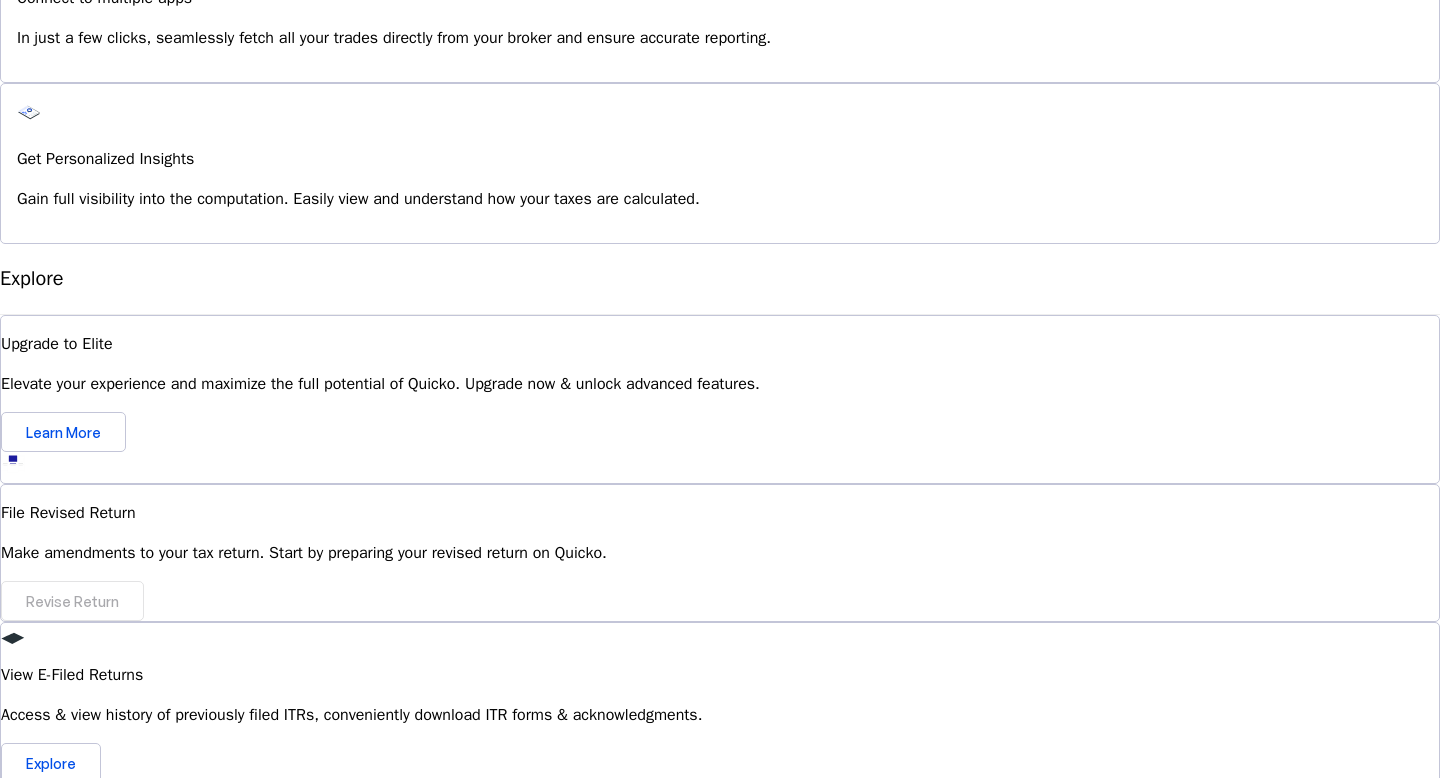 click on "Can I revise my ITR on Quicko after filing?" at bounding box center (720, 1031) 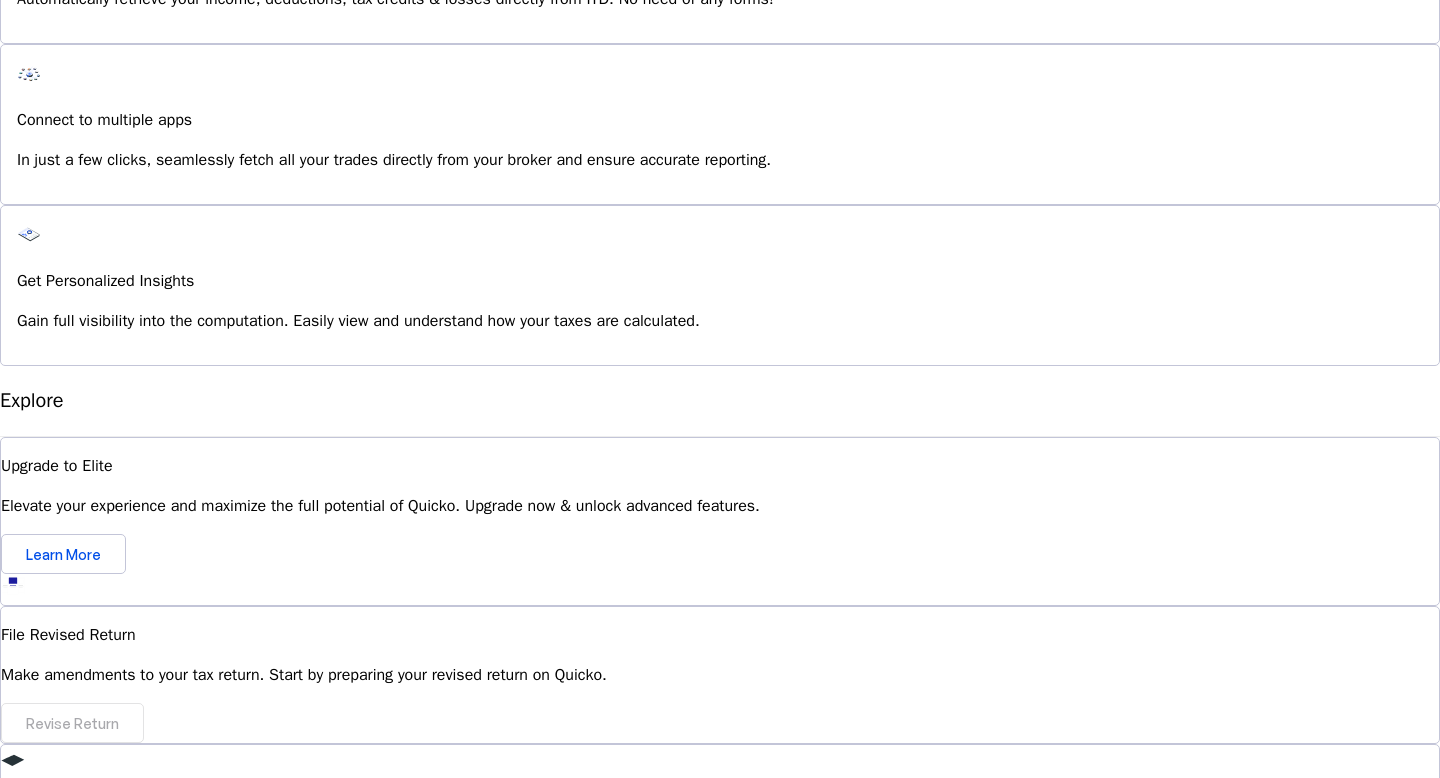scroll, scrollTop: 1596, scrollLeft: 0, axis: vertical 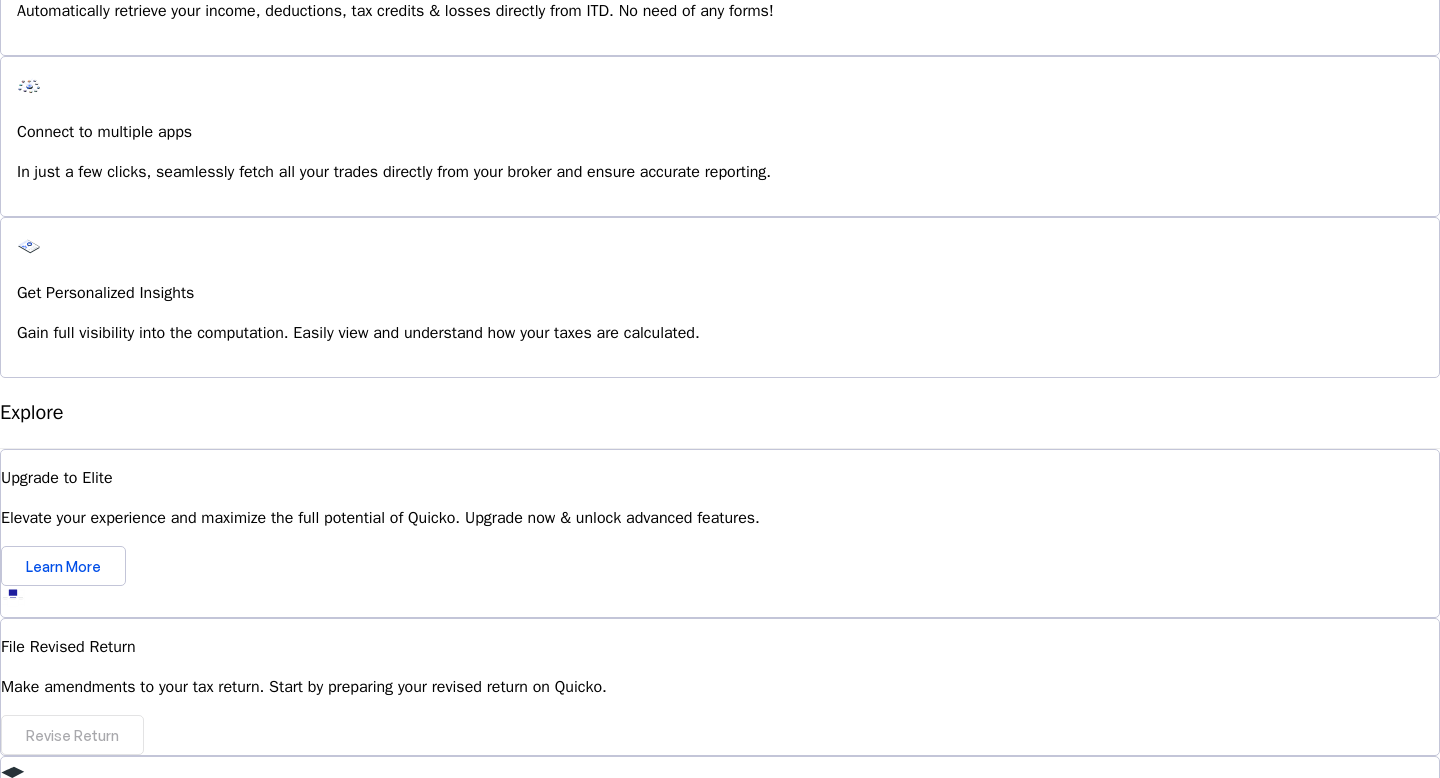 click on "Explore" at bounding box center (51, 897) 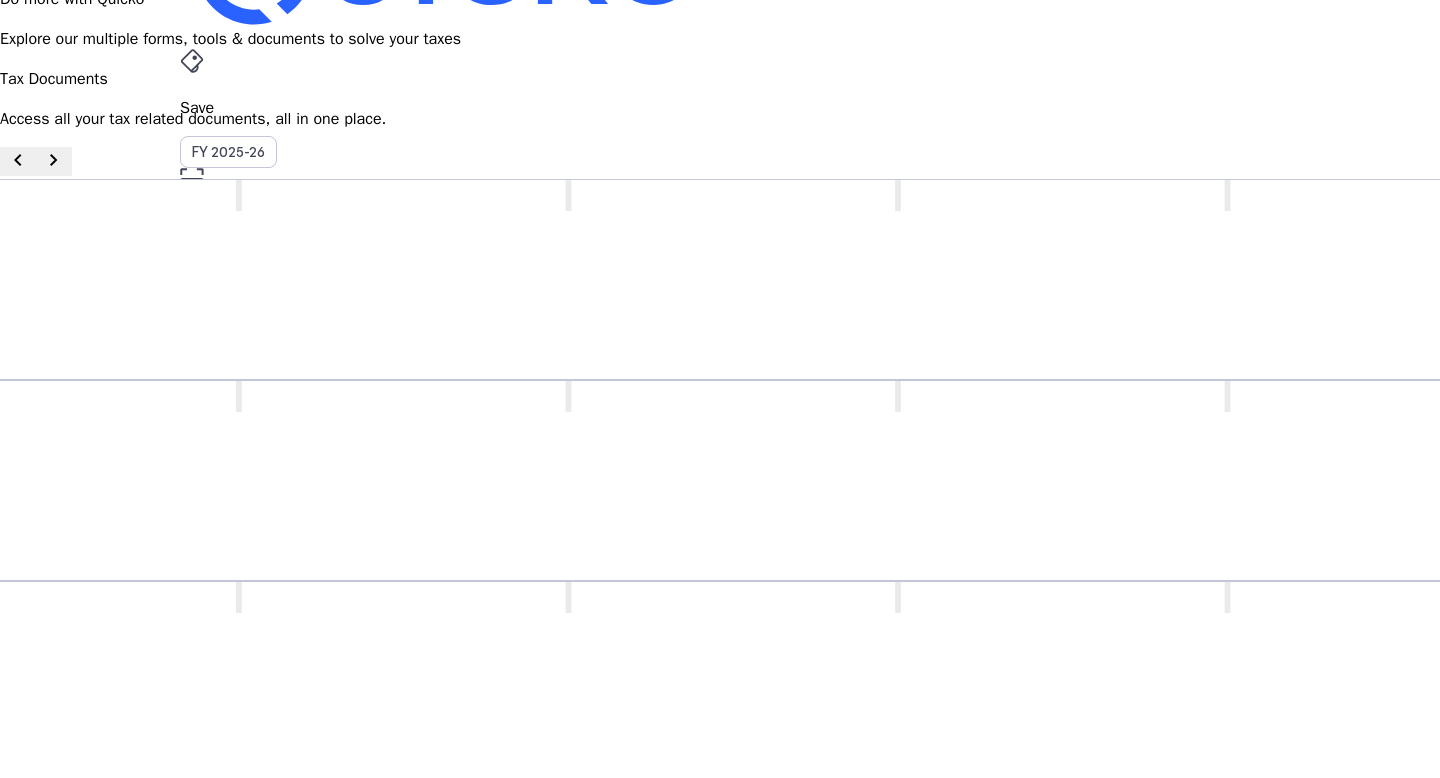 scroll, scrollTop: 0, scrollLeft: 0, axis: both 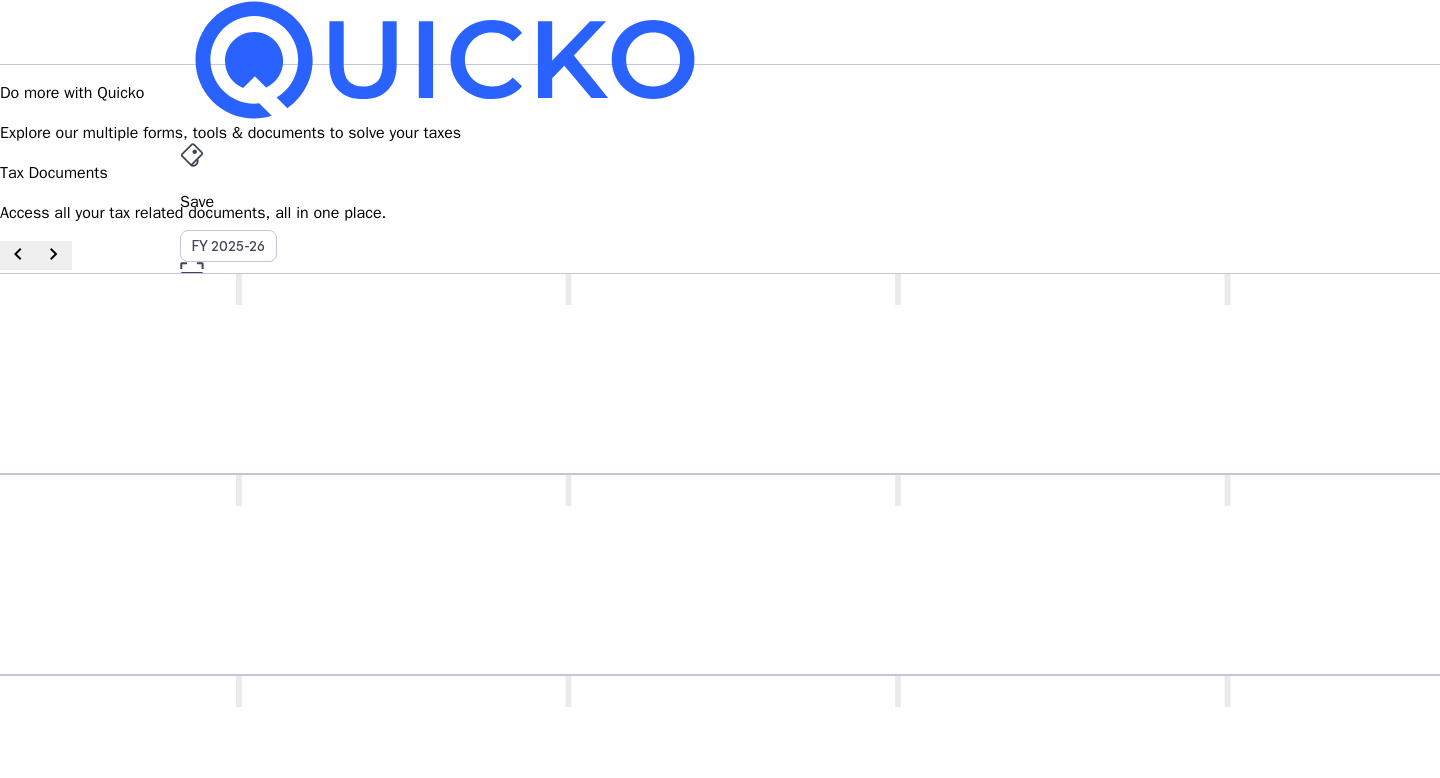 click at bounding box center (445, 60) 